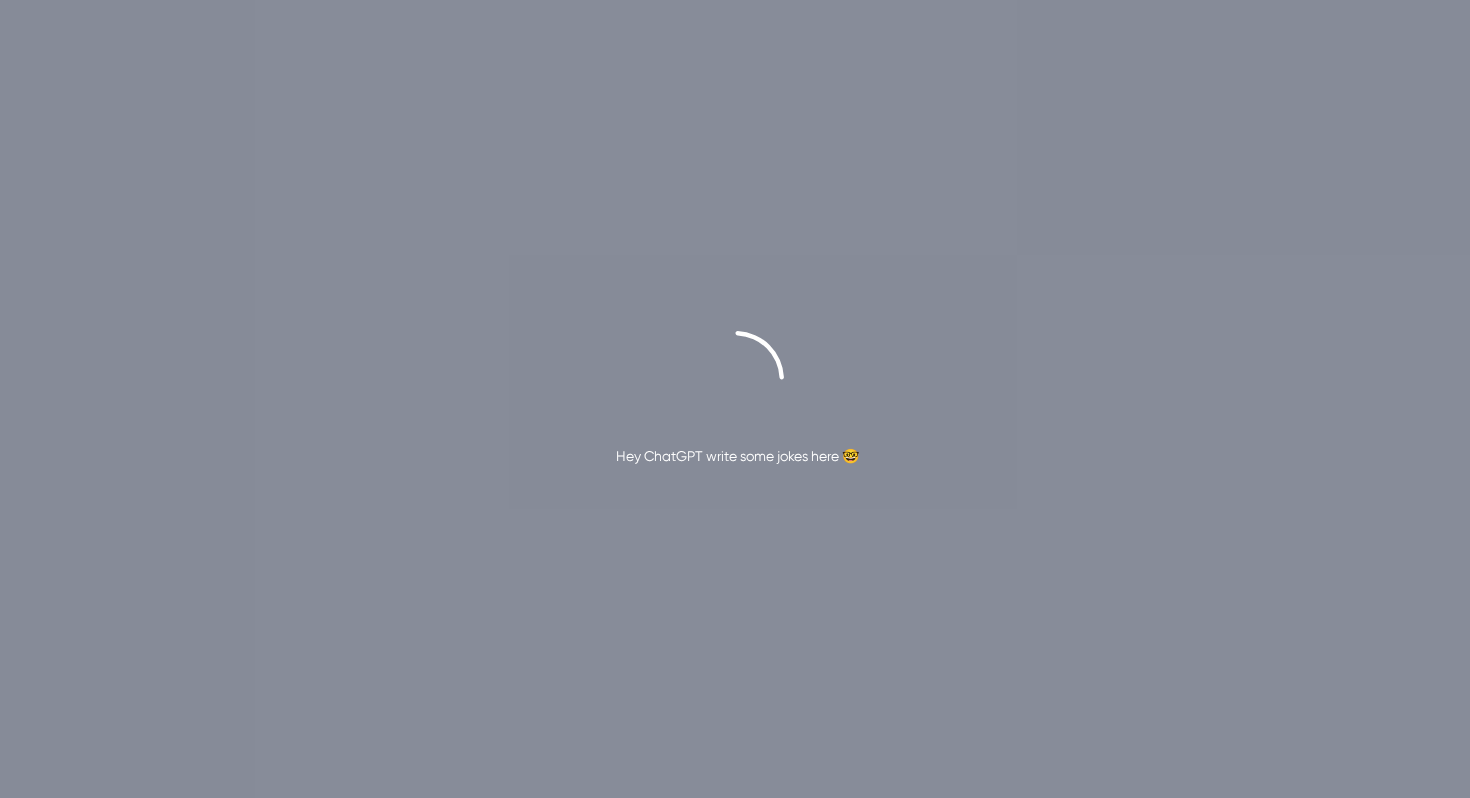 scroll, scrollTop: 0, scrollLeft: 0, axis: both 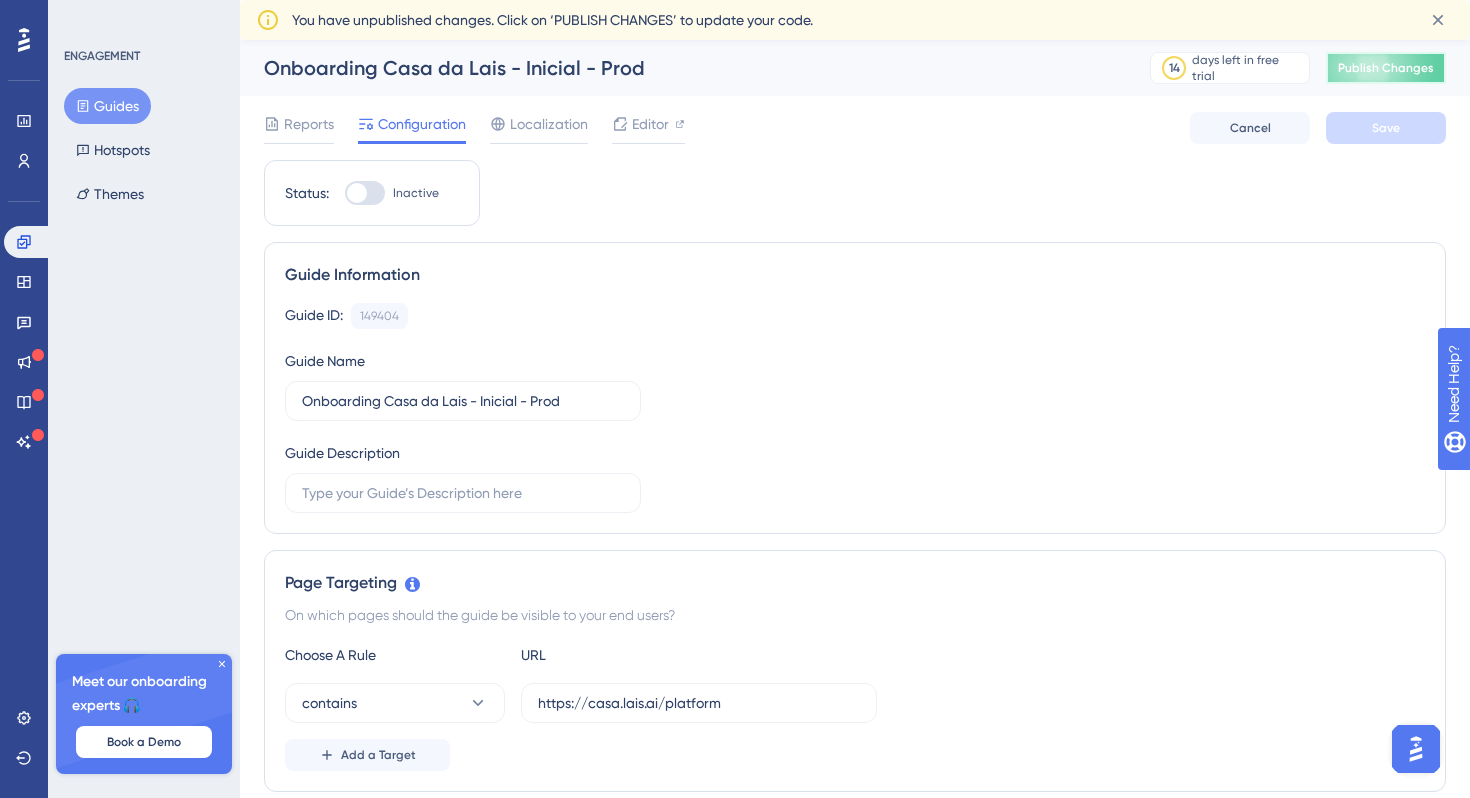 click on "Publish Changes" at bounding box center (1386, 68) 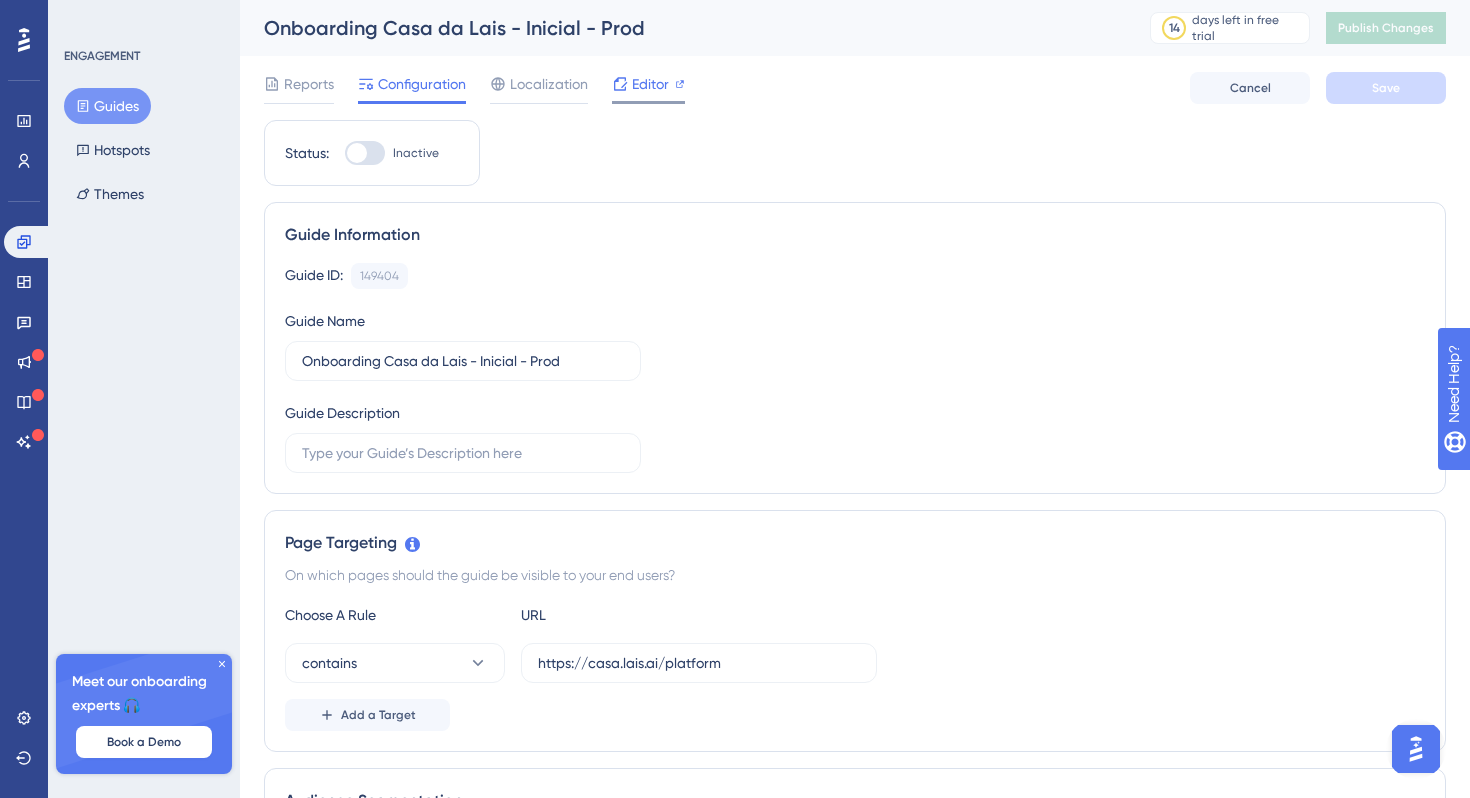 click on "Editor" at bounding box center (648, 88) 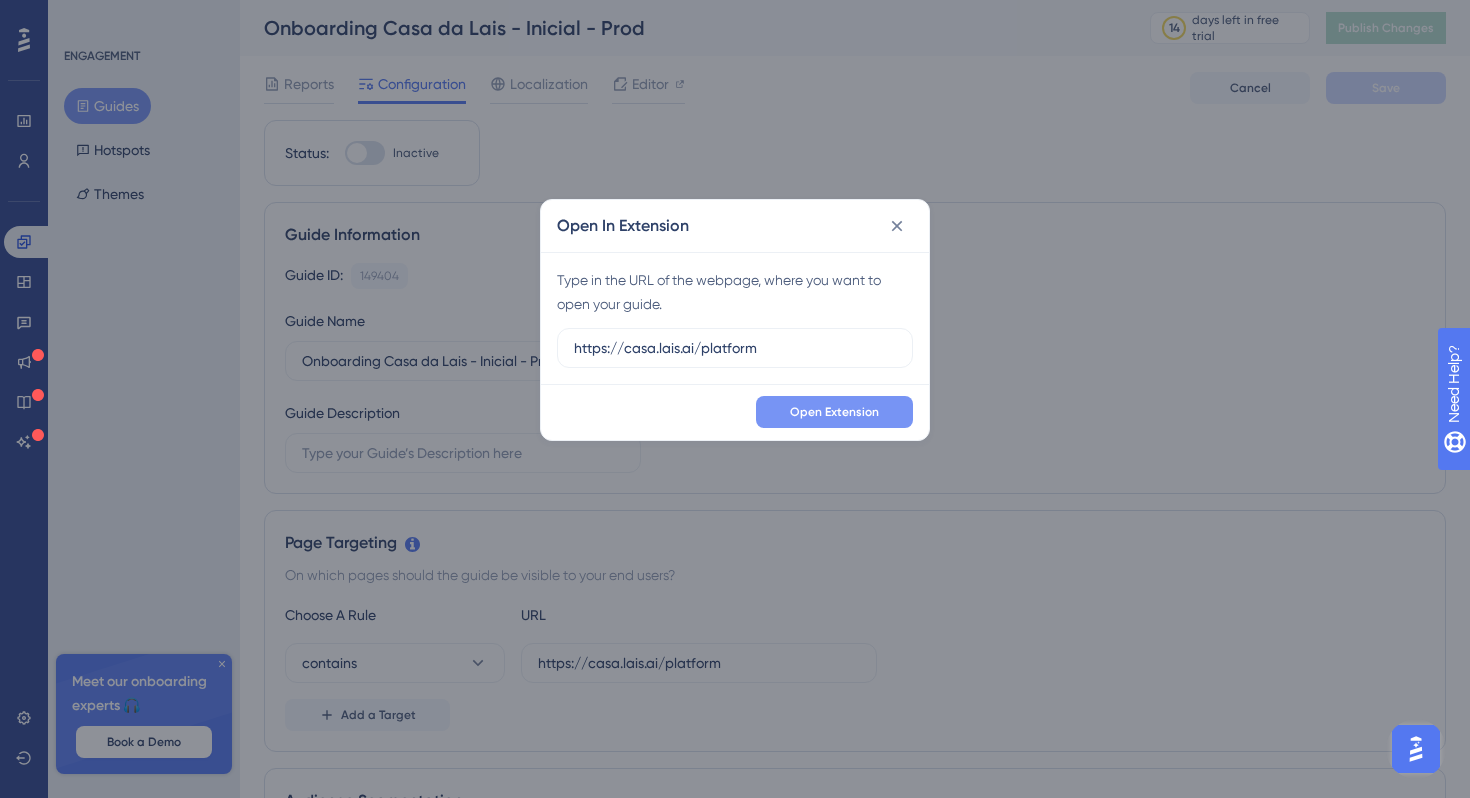 type on "https://casa.lais.ai/platform" 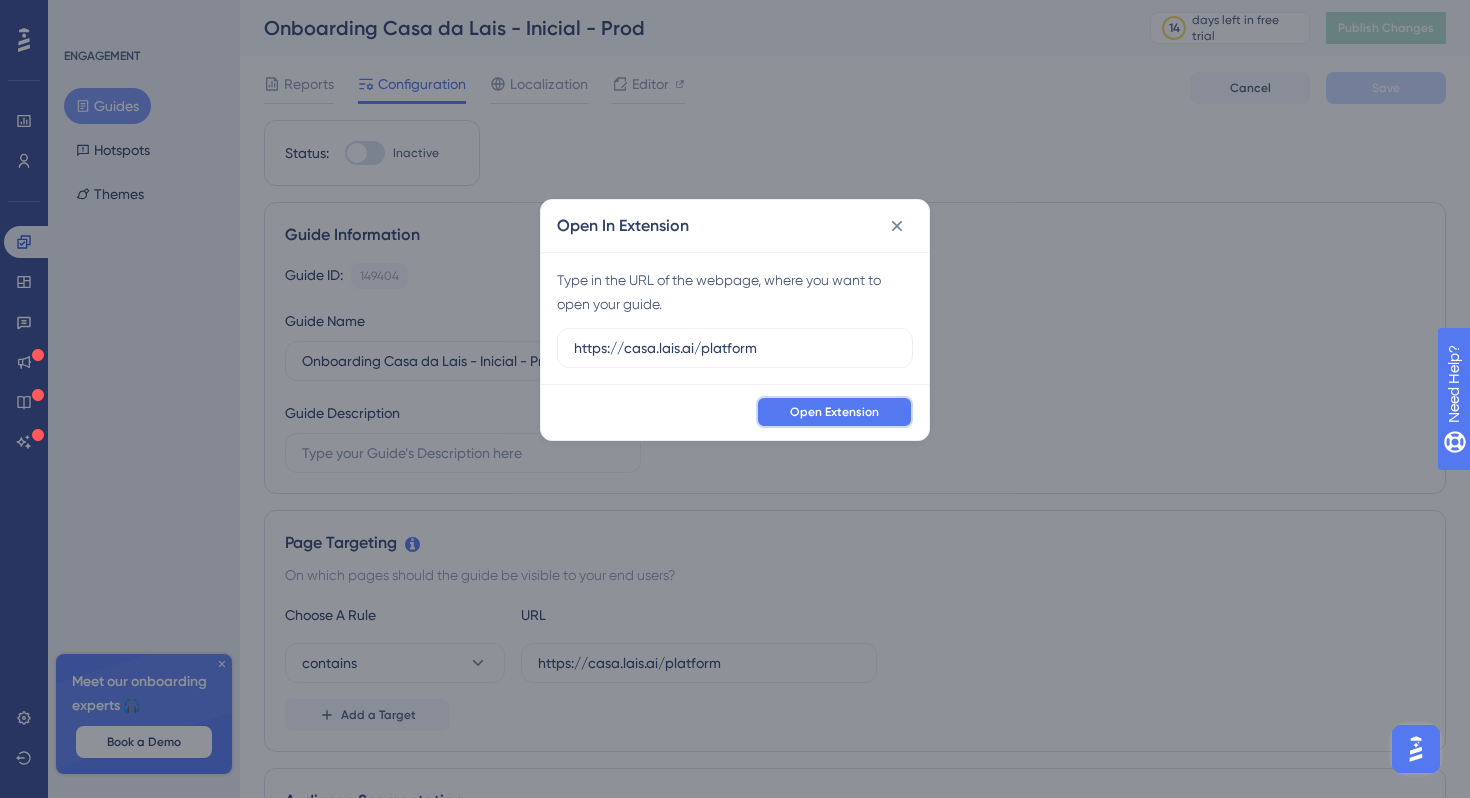 click on "Open Extension" at bounding box center [834, 412] 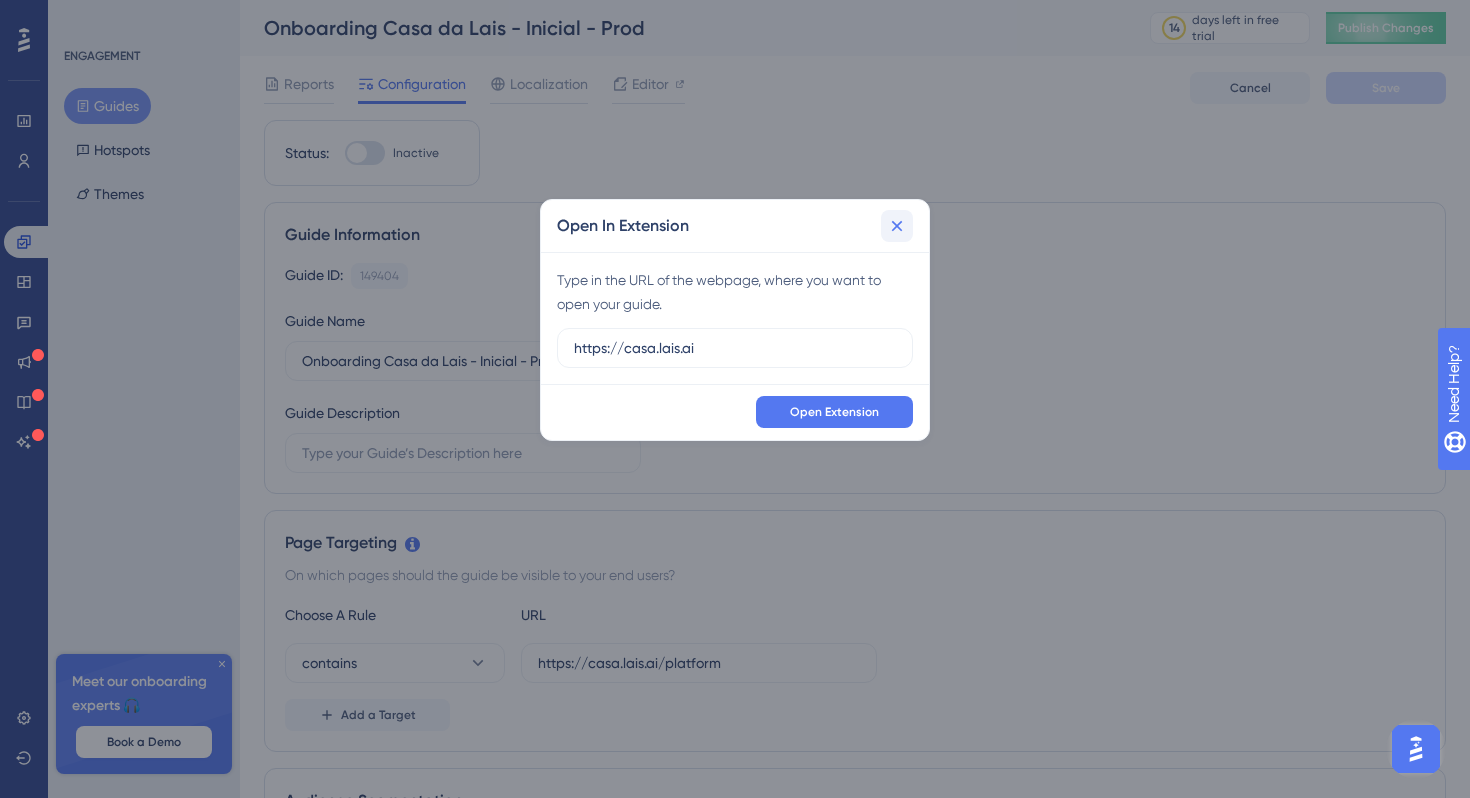 click at bounding box center (897, 226) 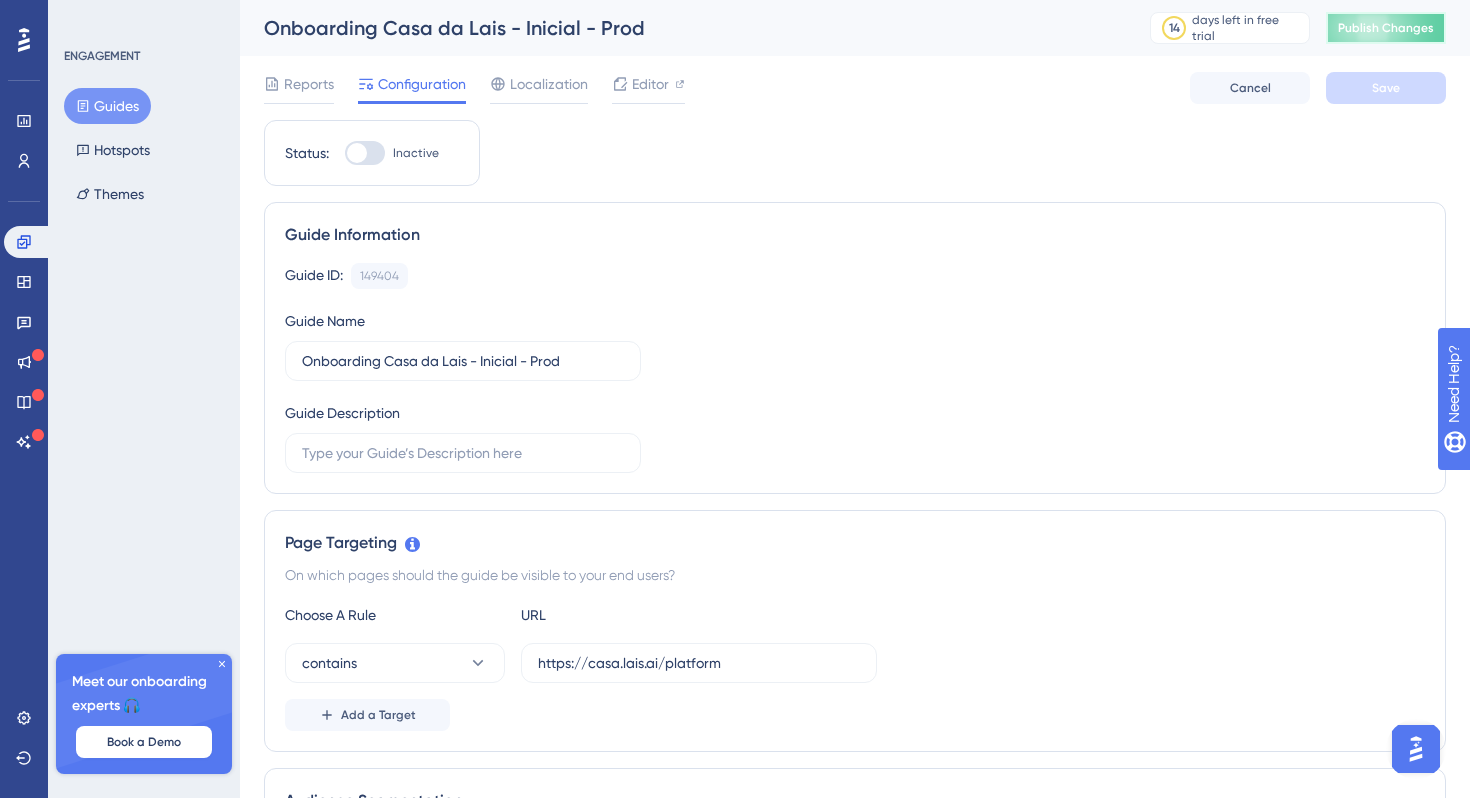 click on "Publish Changes" at bounding box center (1386, 28) 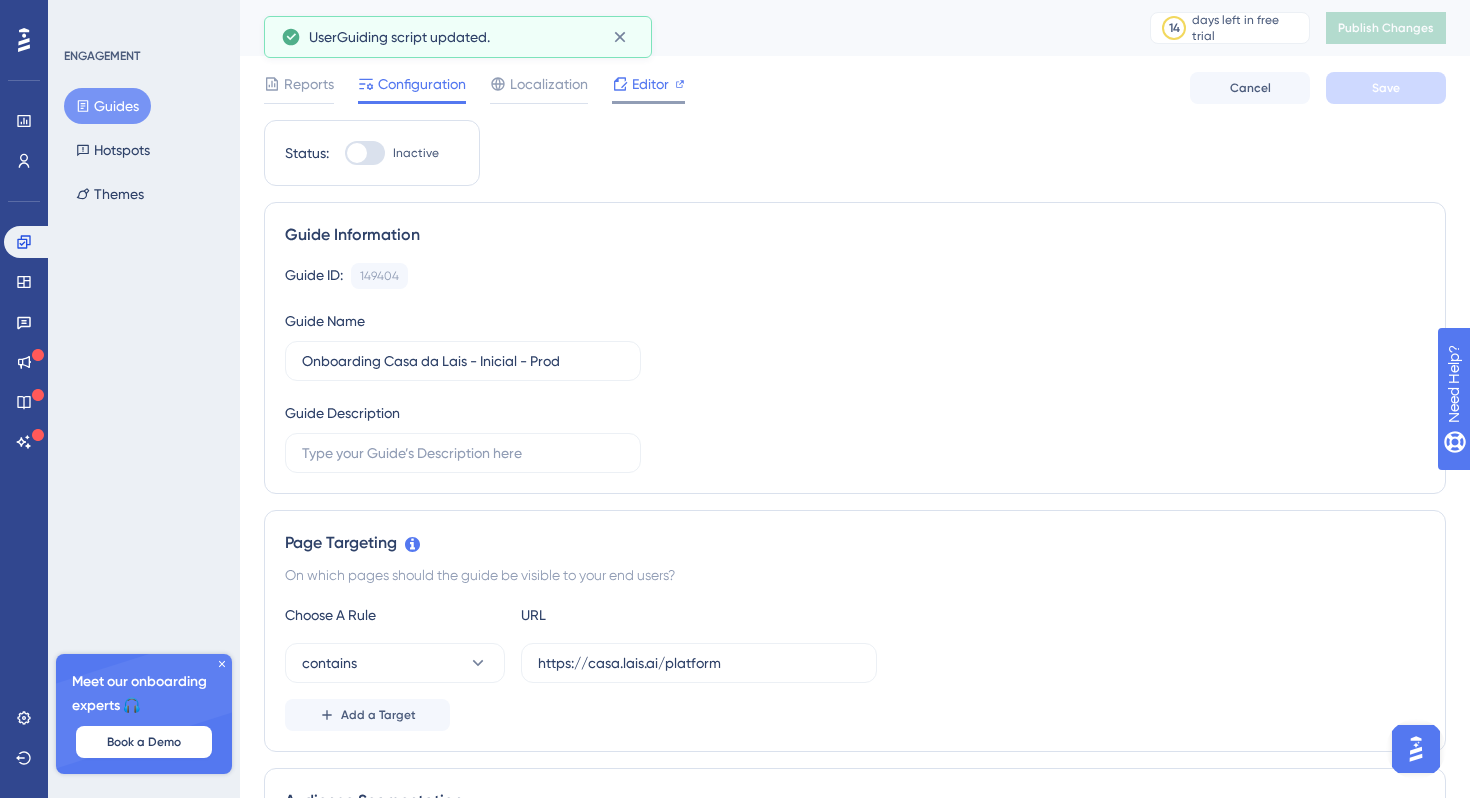 click on "Editor" at bounding box center [648, 88] 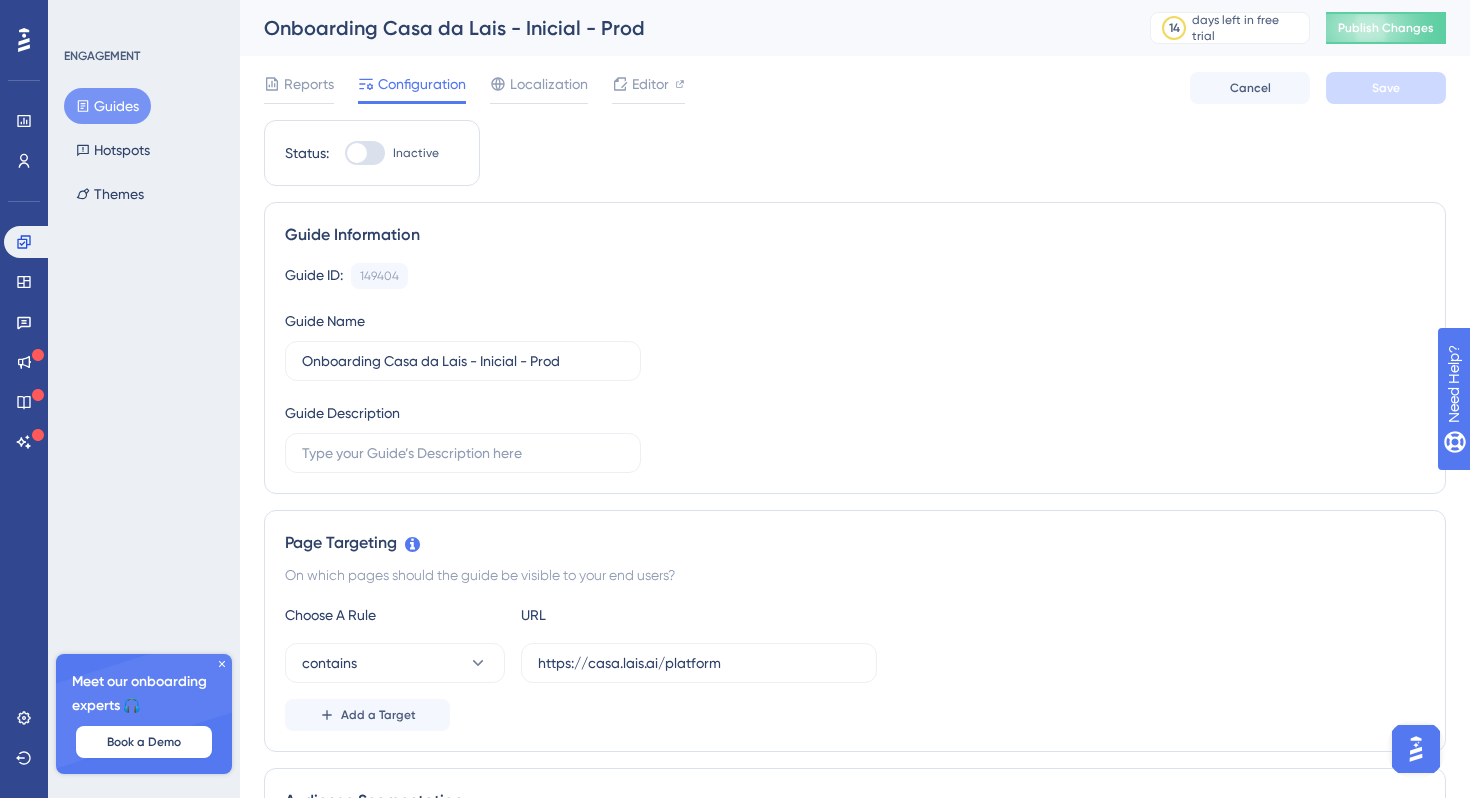 click on "Onboarding Casa da Lais - Inicial - Prod 14 days left in free trial Click to see  upgrade options Publish Changes" at bounding box center [855, 28] 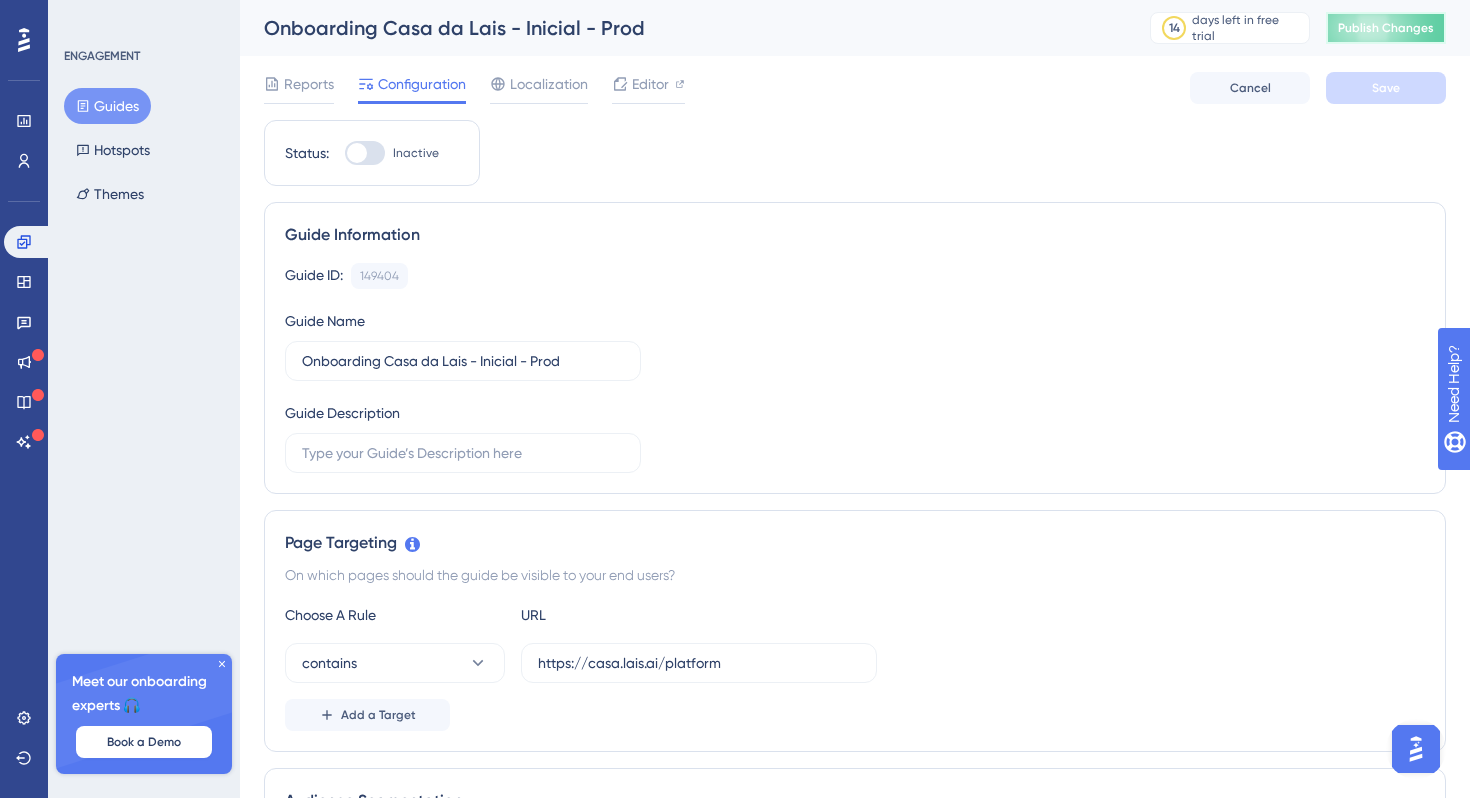 click on "Publish Changes" at bounding box center (1386, 28) 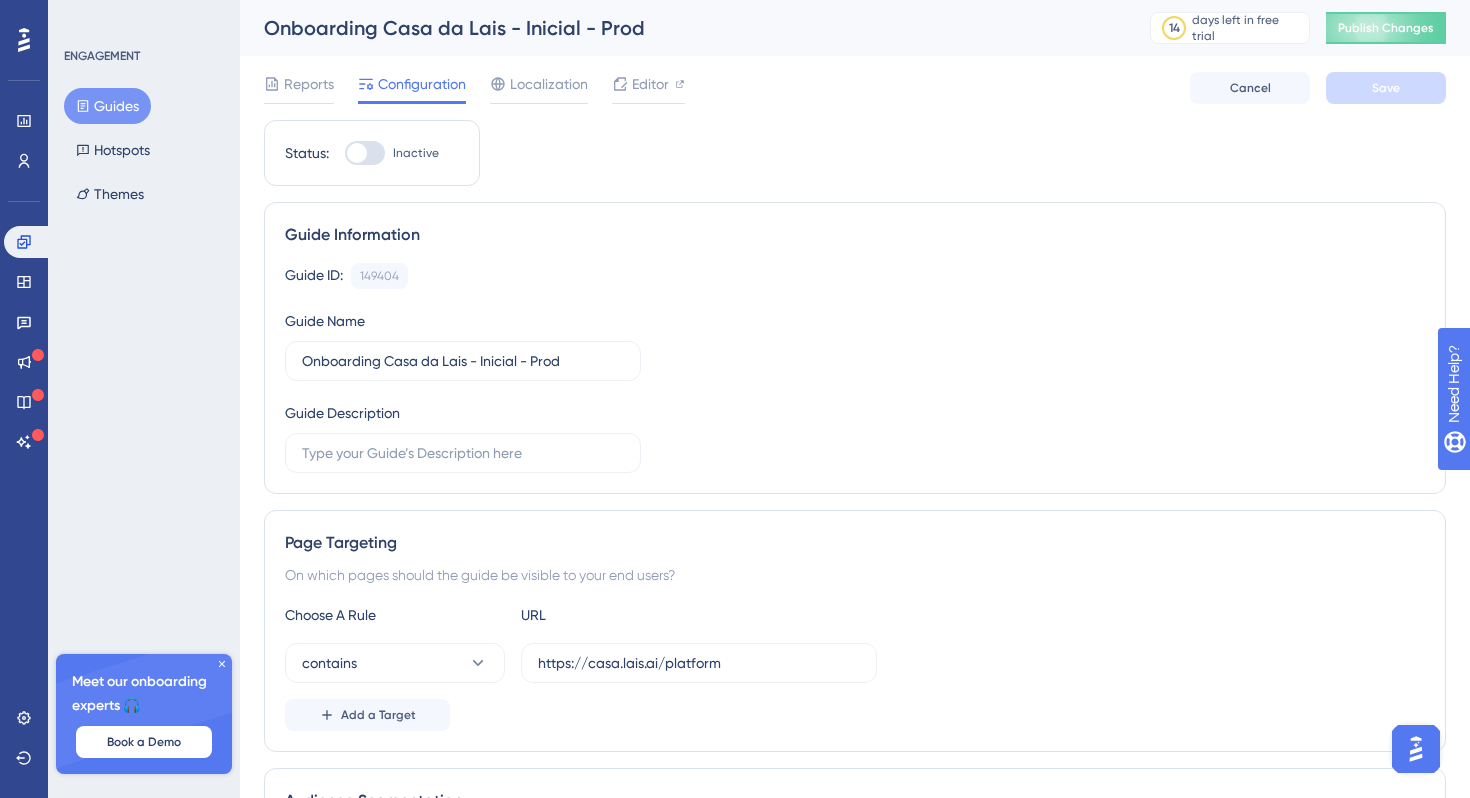click on "Onboarding Casa da Lais - Inicial - Prod 14 days left in free trial Click to see  upgrade options Publish Changes" at bounding box center [855, 28] 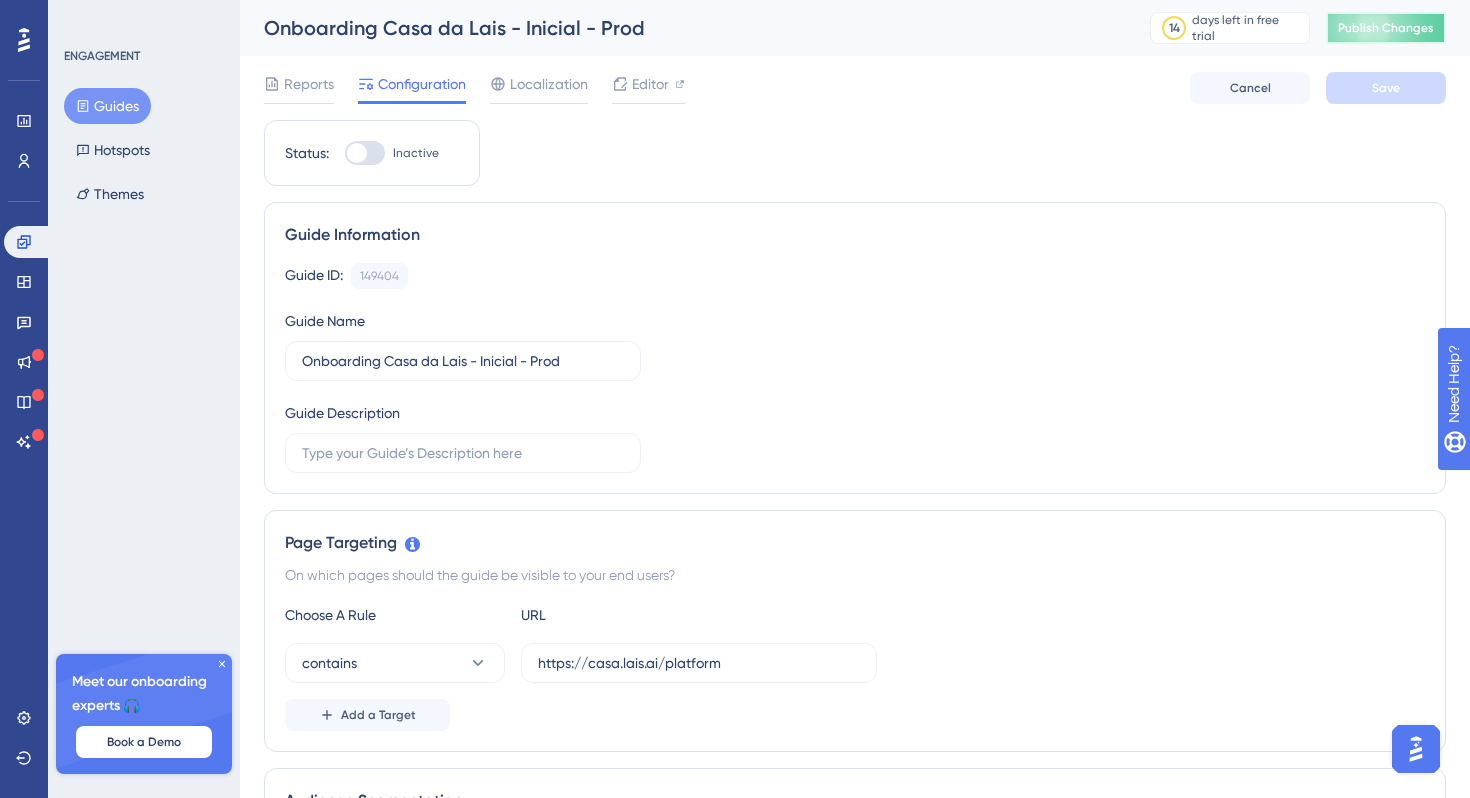 click on "Publish Changes" at bounding box center [1386, 28] 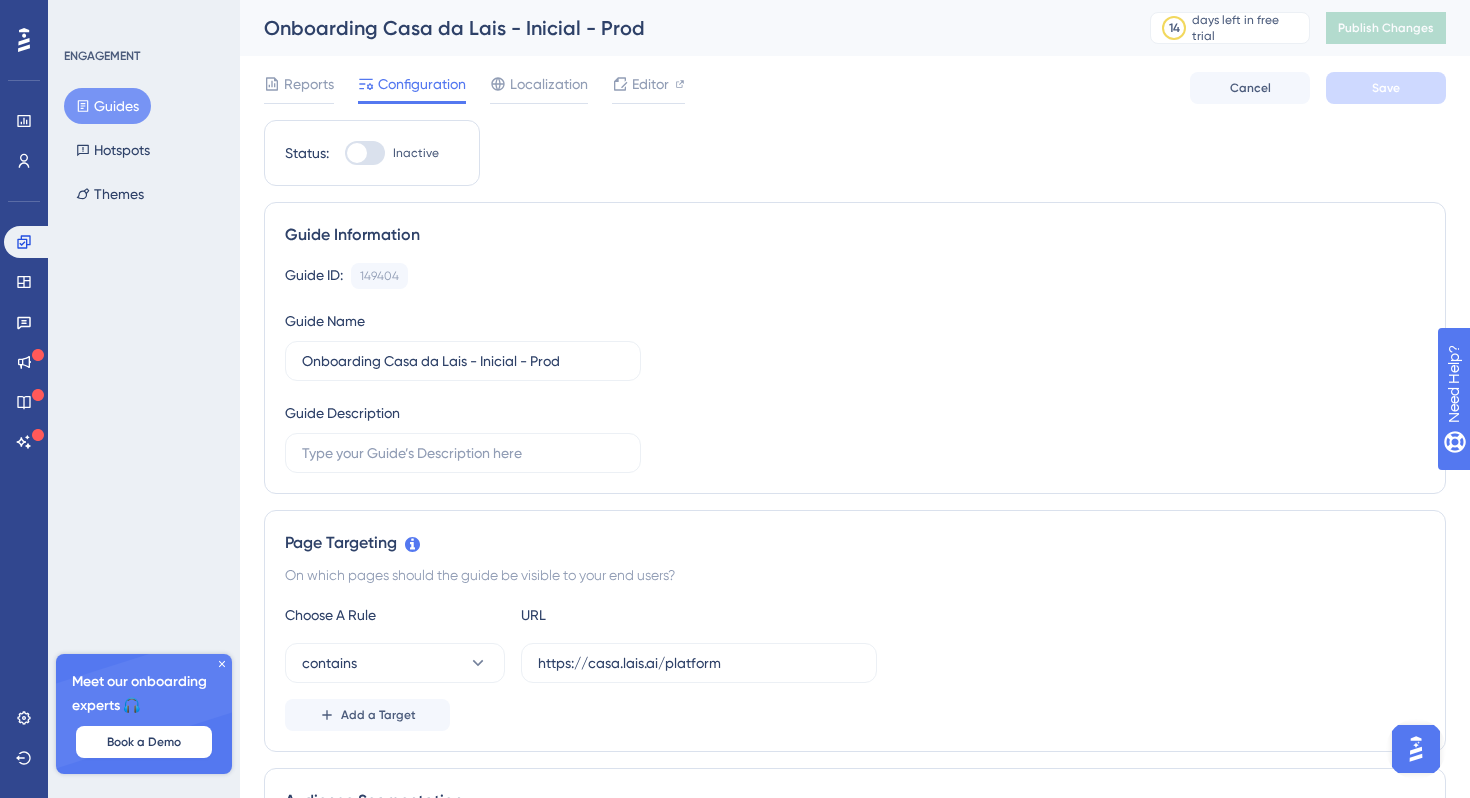 click on "Guide Information Guide ID: 149404 Copy Guide Name Onboarding Casa da Lais - Inicial - Prod Guide Description" at bounding box center (855, 348) 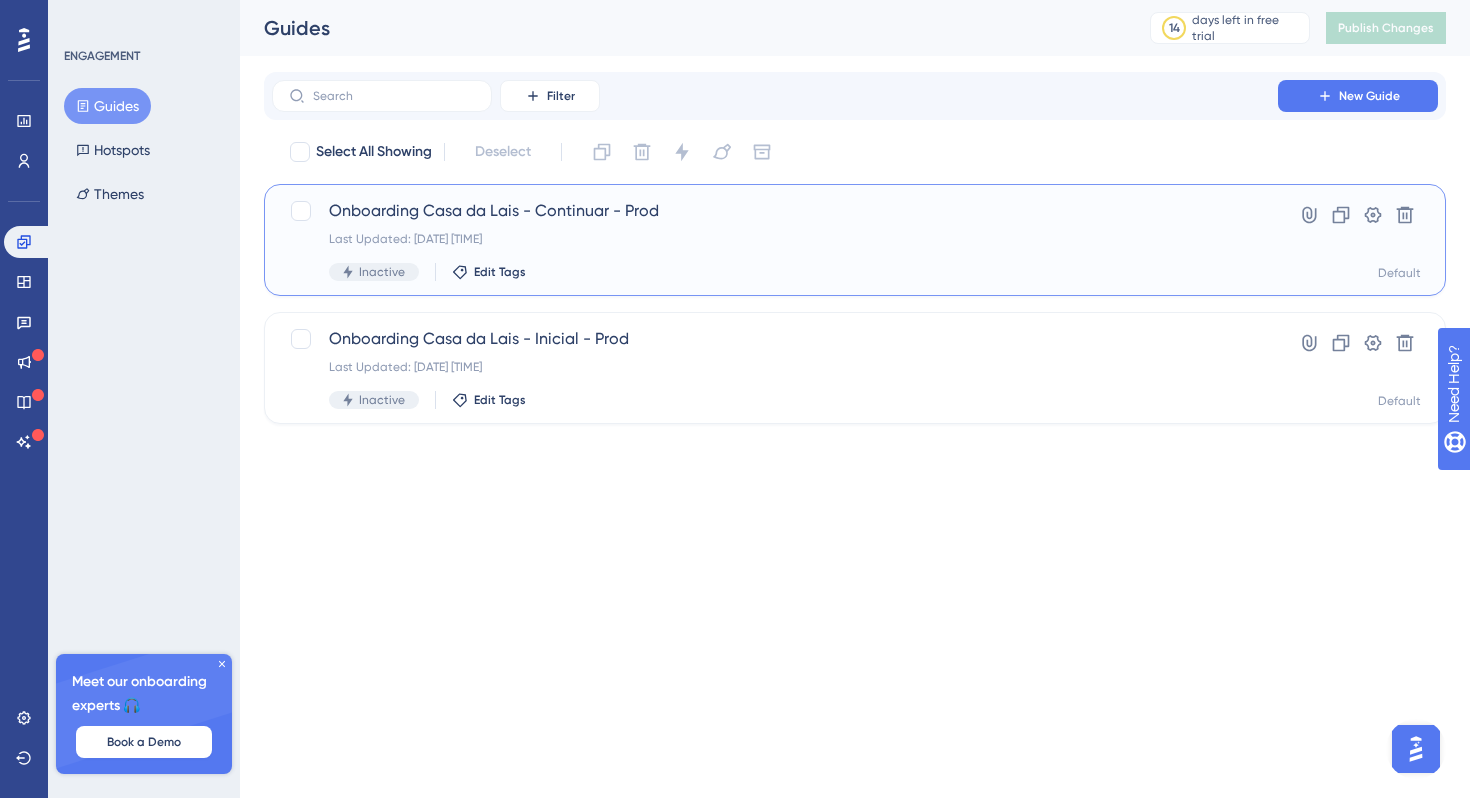 click on "Onboarding Casa da Lais - Continuar - Prod Last Updated: 06 de ago. de 2025 12:42 AM Inactive Edit Tags" at bounding box center (775, 240) 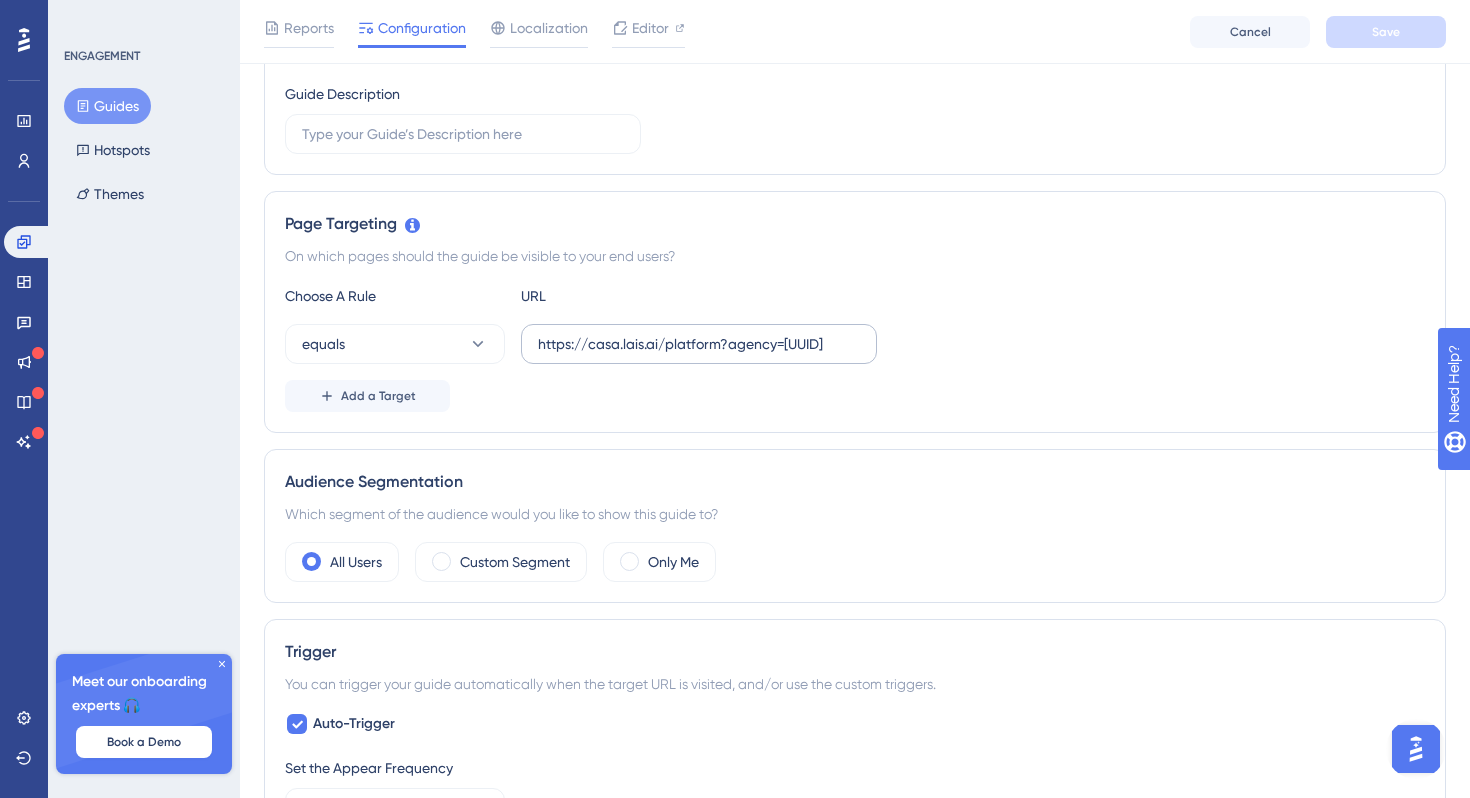 scroll, scrollTop: 0, scrollLeft: 0, axis: both 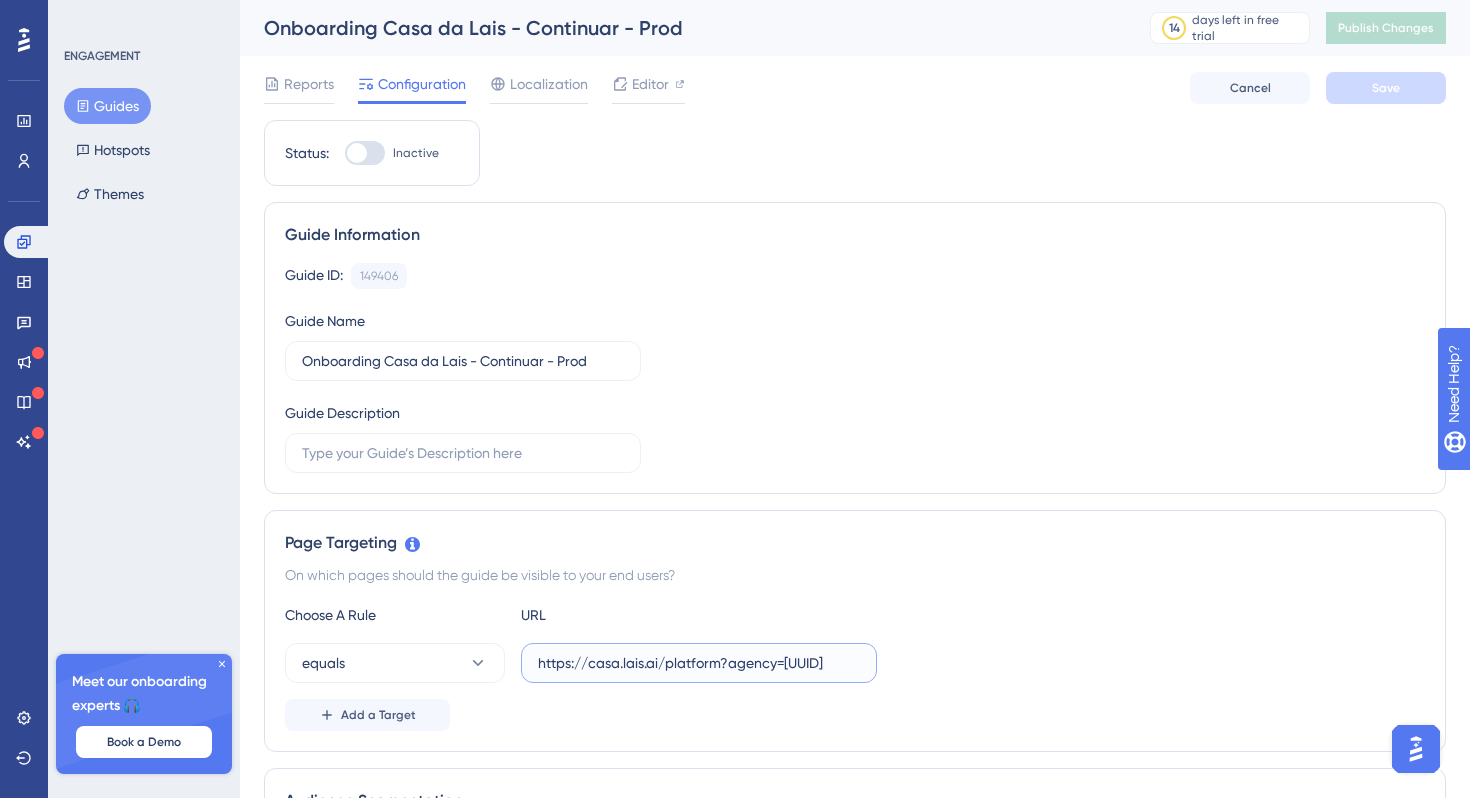 drag, startPoint x: 726, startPoint y: 667, endPoint x: 1040, endPoint y: 664, distance: 314.01434 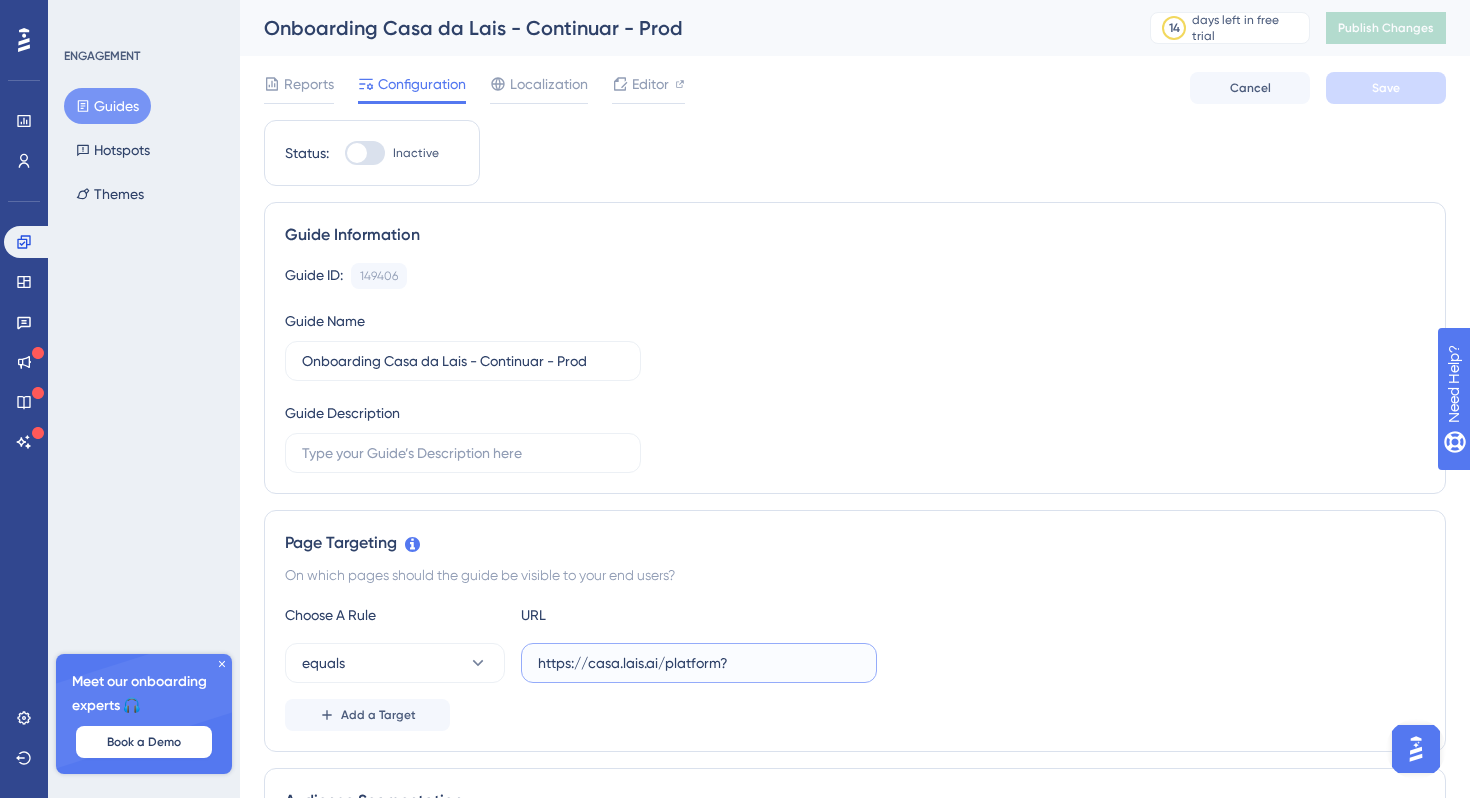 scroll, scrollTop: 0, scrollLeft: 0, axis: both 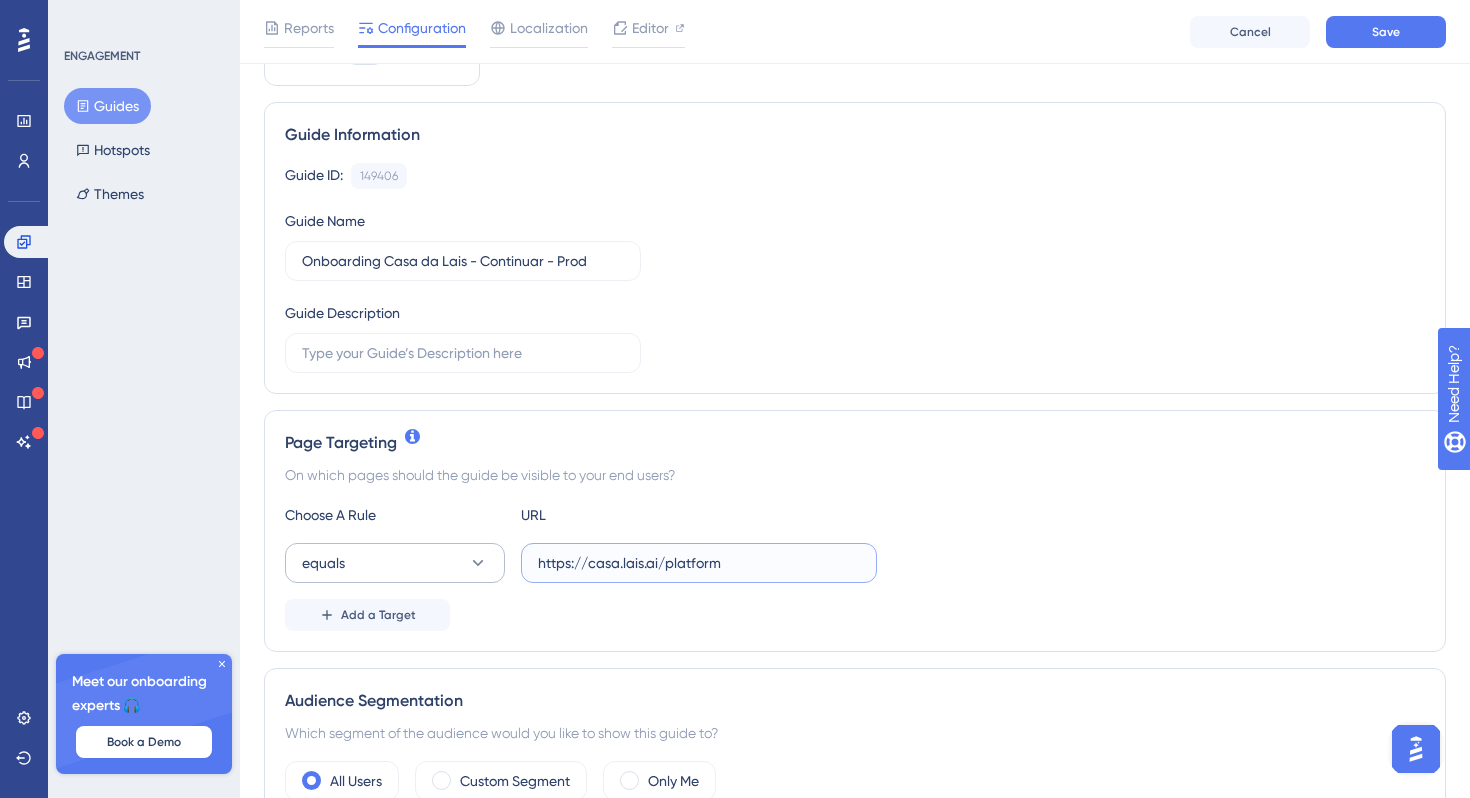 type on "https://casa.lais.ai/platform" 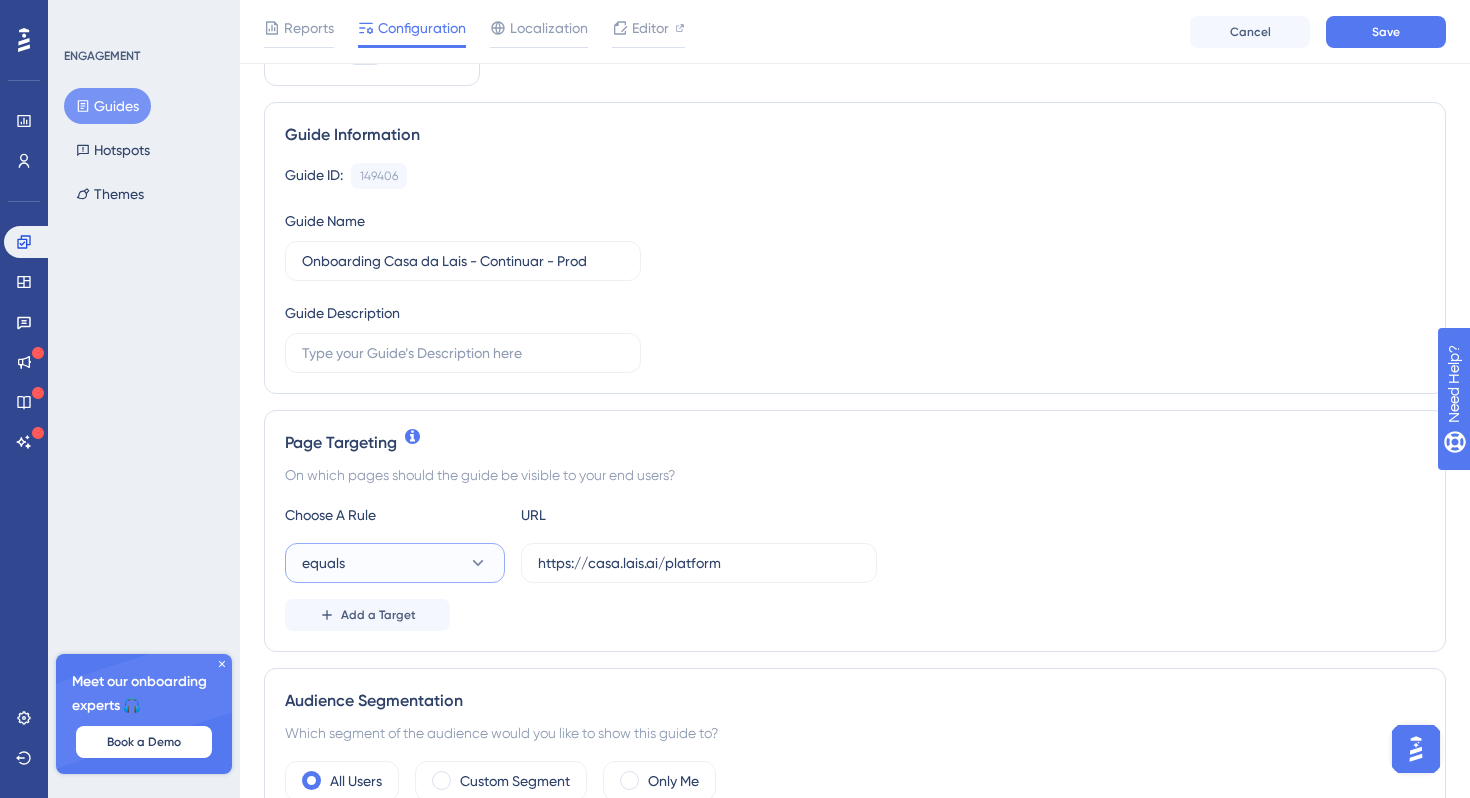 click 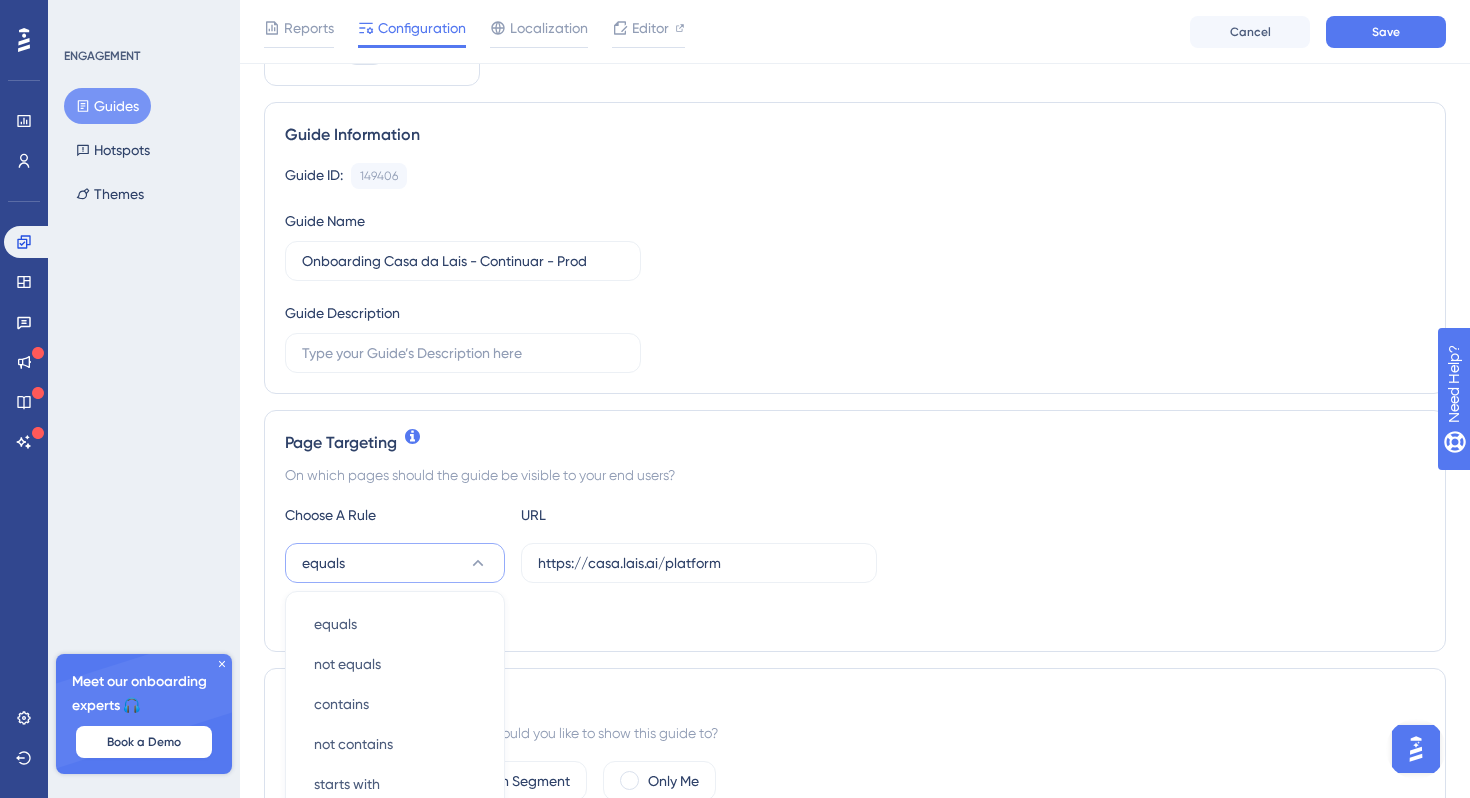 scroll, scrollTop: 453, scrollLeft: 0, axis: vertical 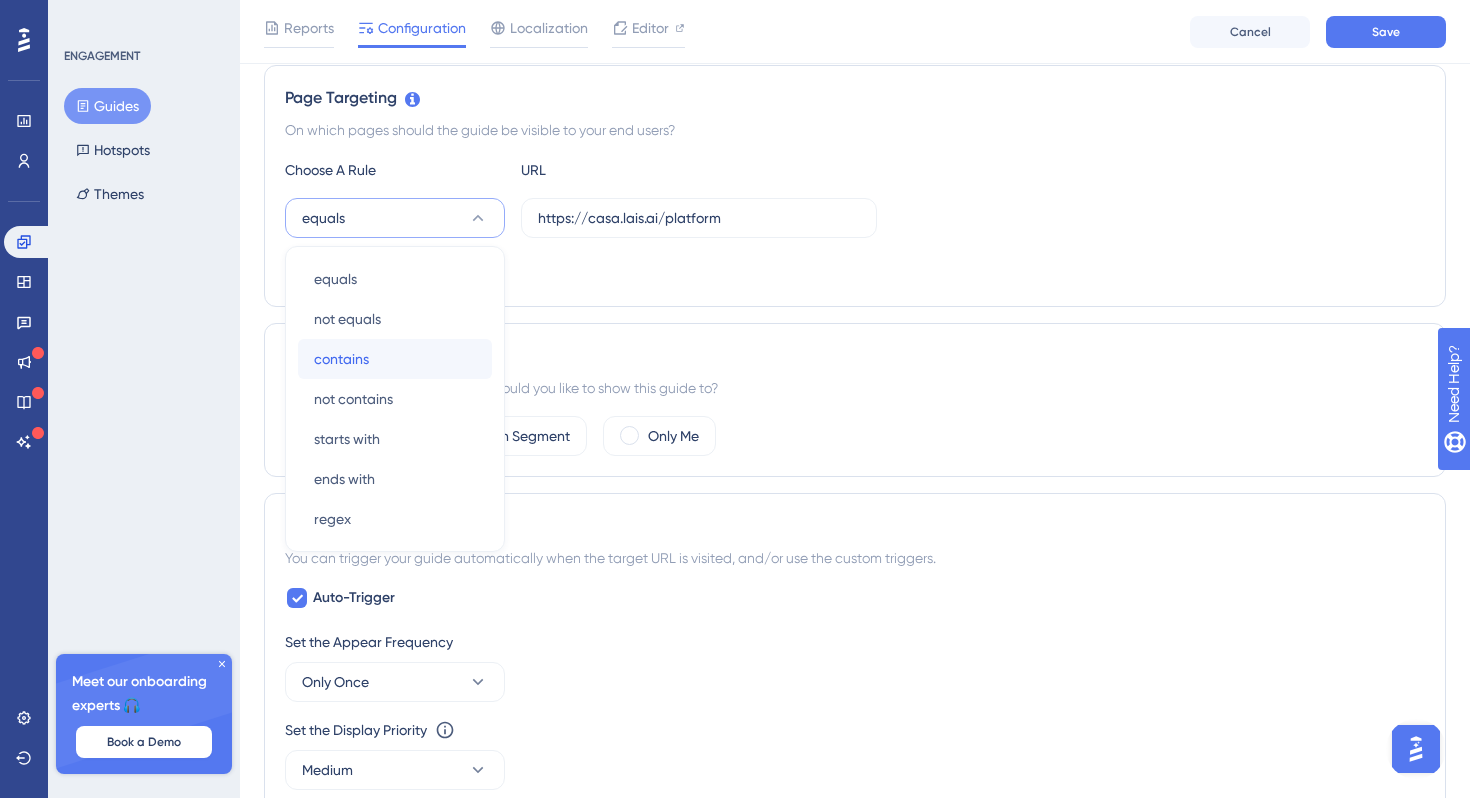 click on "contains contains" at bounding box center [395, 359] 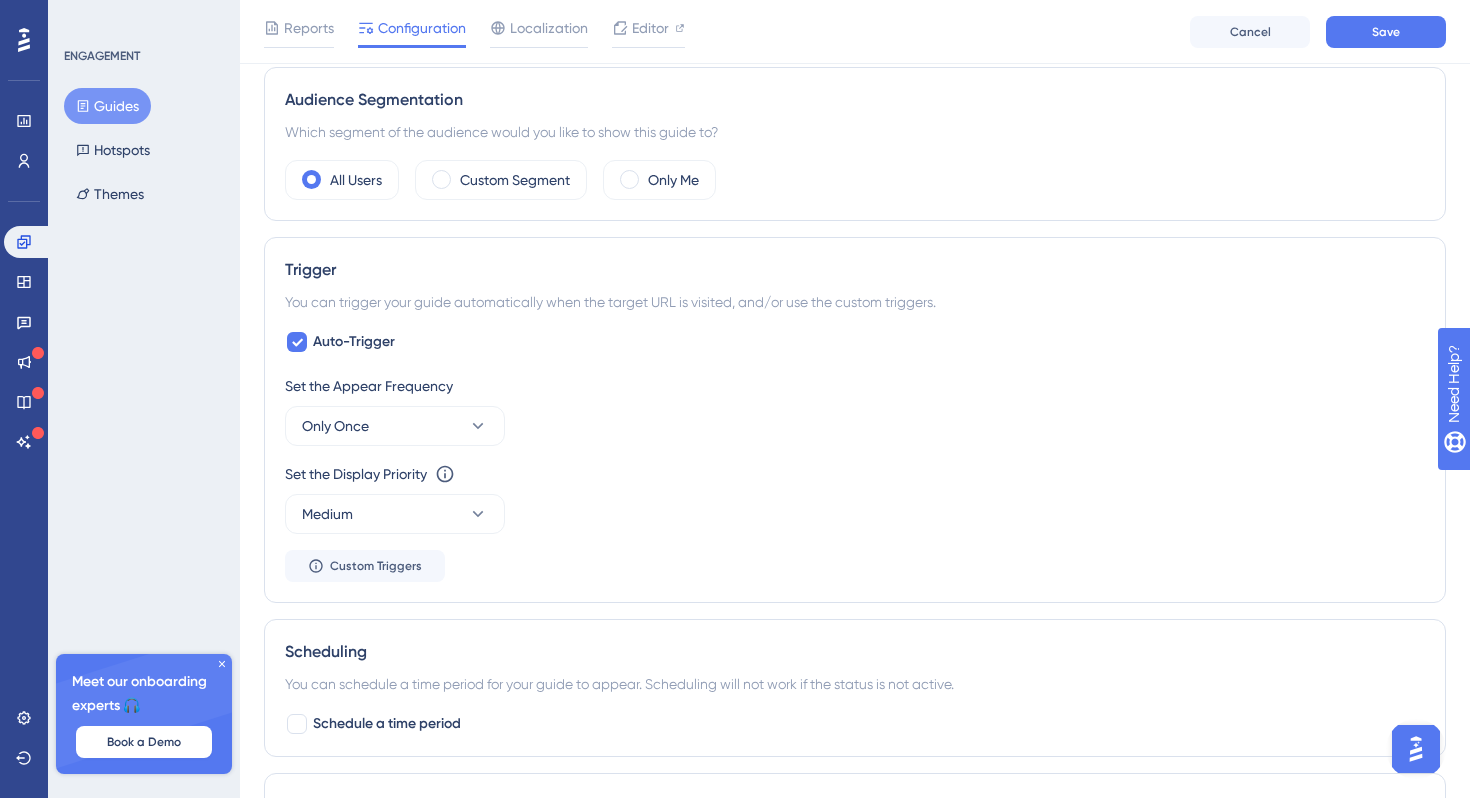 scroll, scrollTop: 732, scrollLeft: 0, axis: vertical 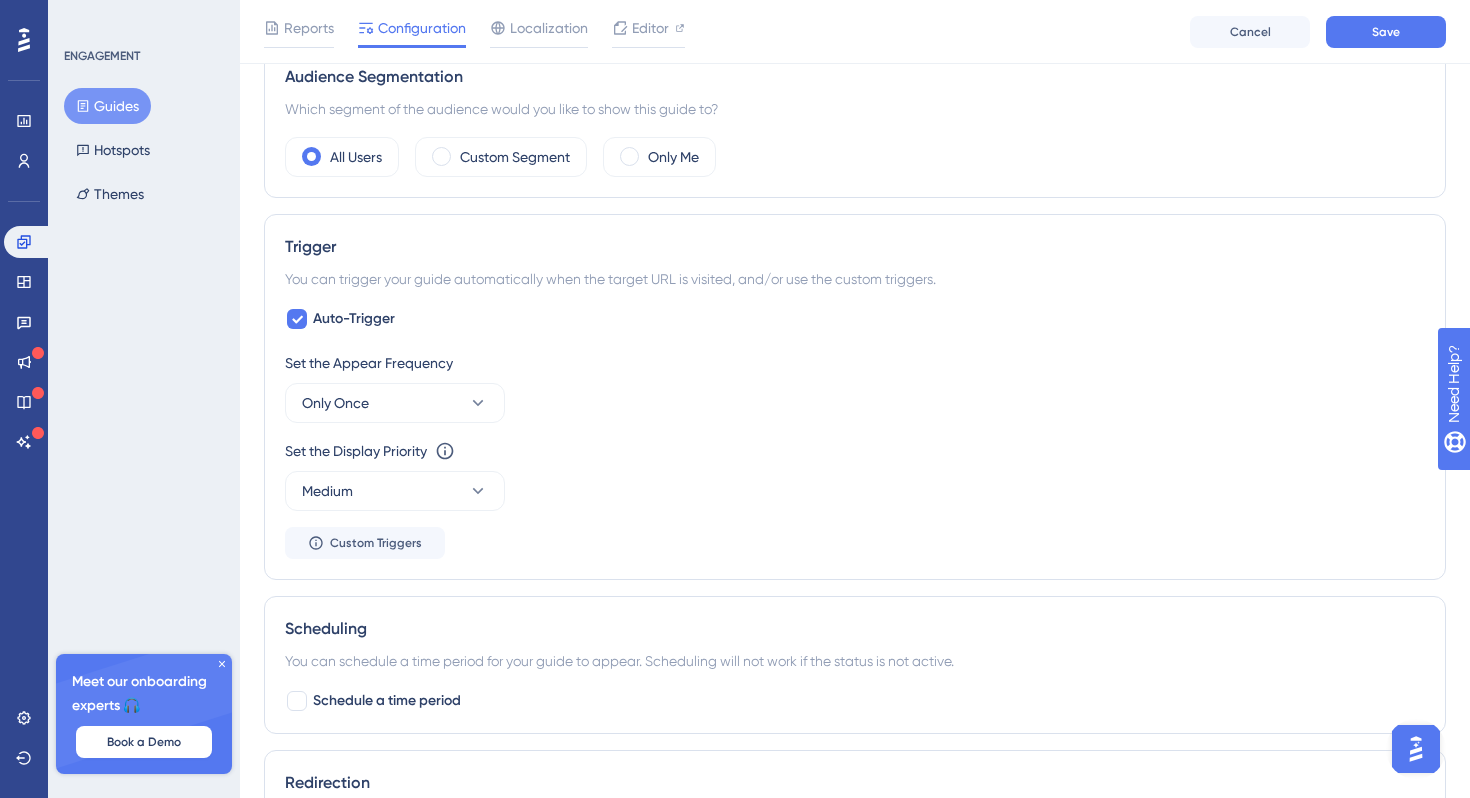 click on "Auto-Trigger Set the Appear Frequency Only Once Set the Display Priority This option will set the display priority between
auto-triggered materials in cases of conflicts between multiple materials Medium Custom Triggers" at bounding box center (855, 433) 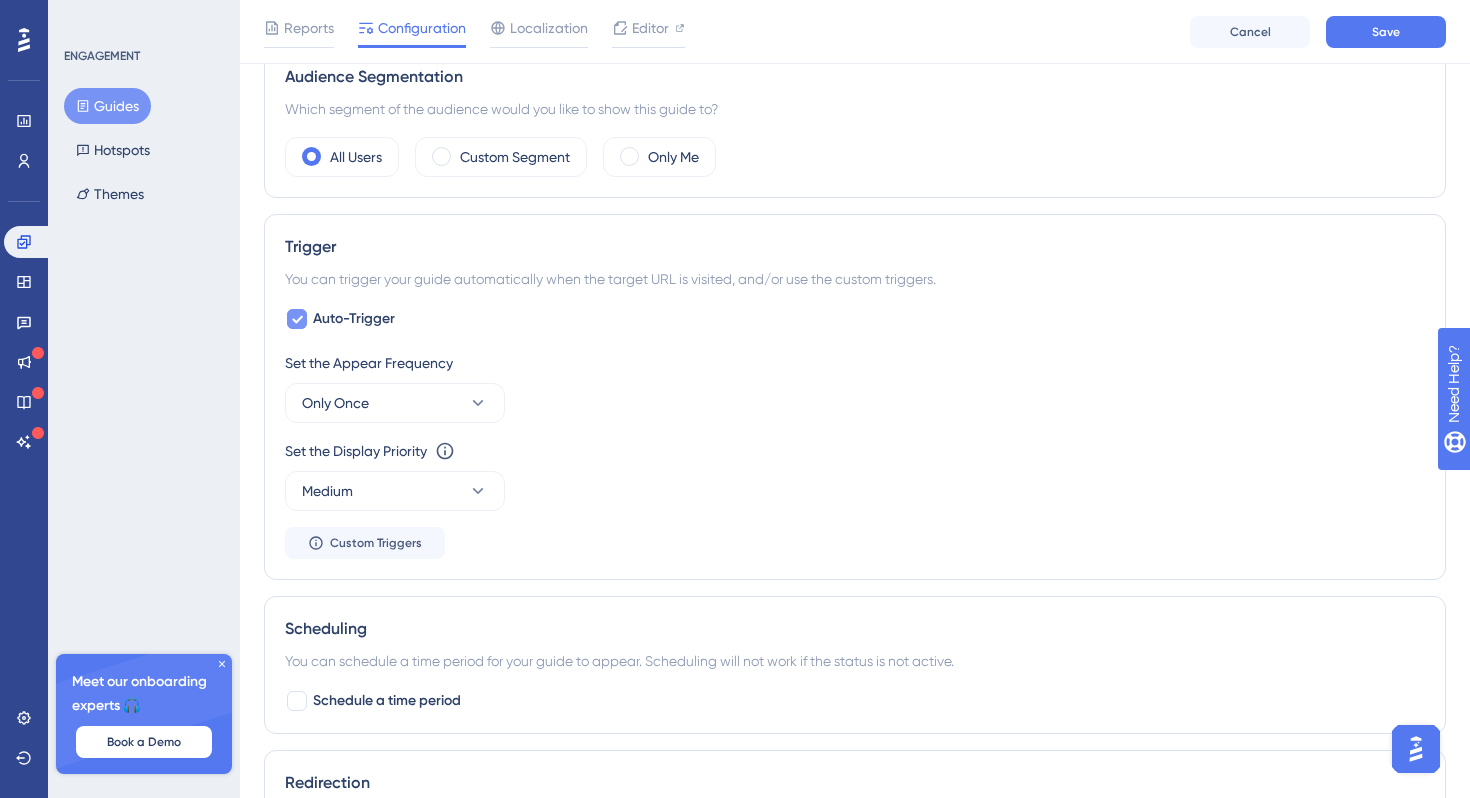 click on "Auto-Trigger" at bounding box center (354, 319) 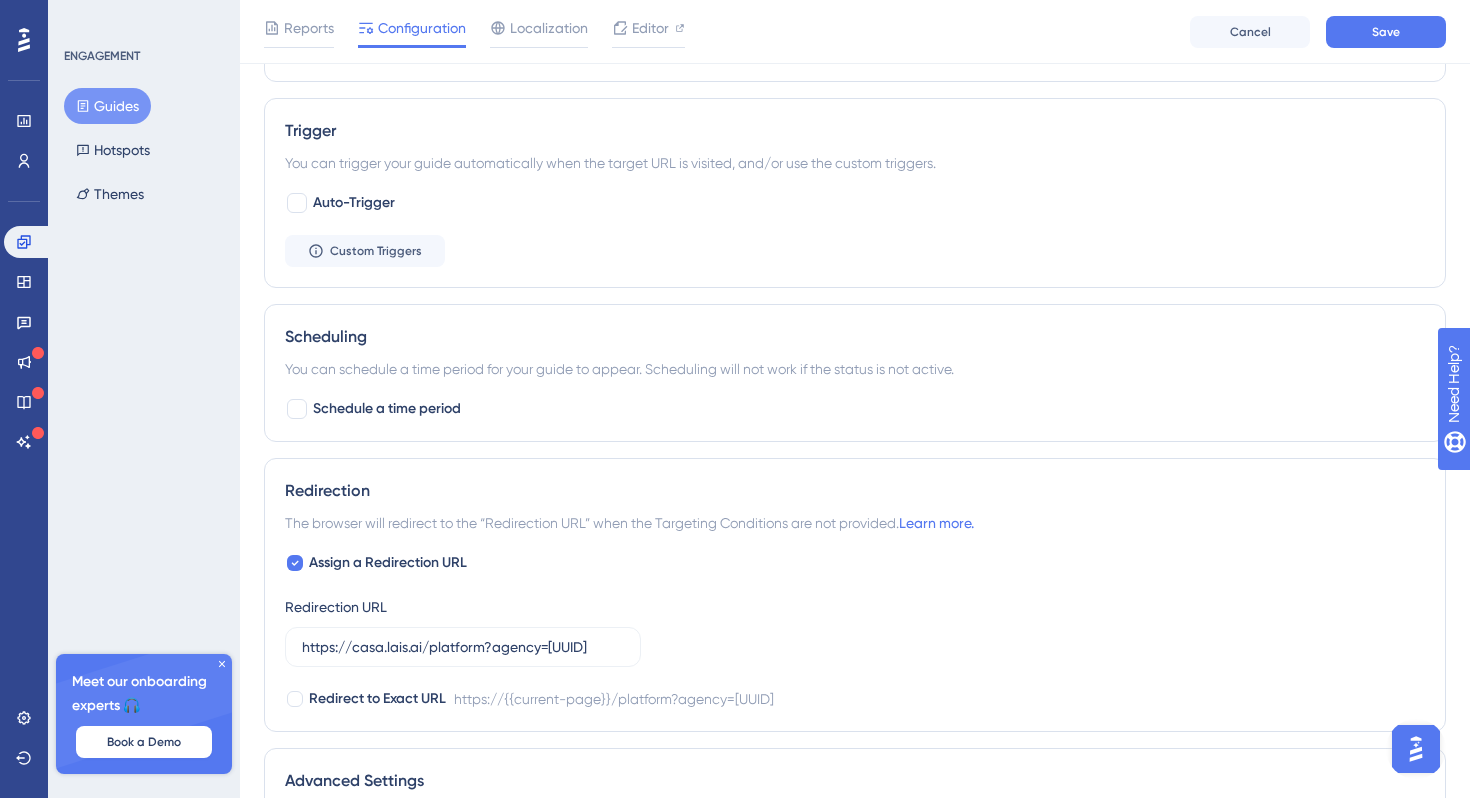 scroll, scrollTop: 856, scrollLeft: 0, axis: vertical 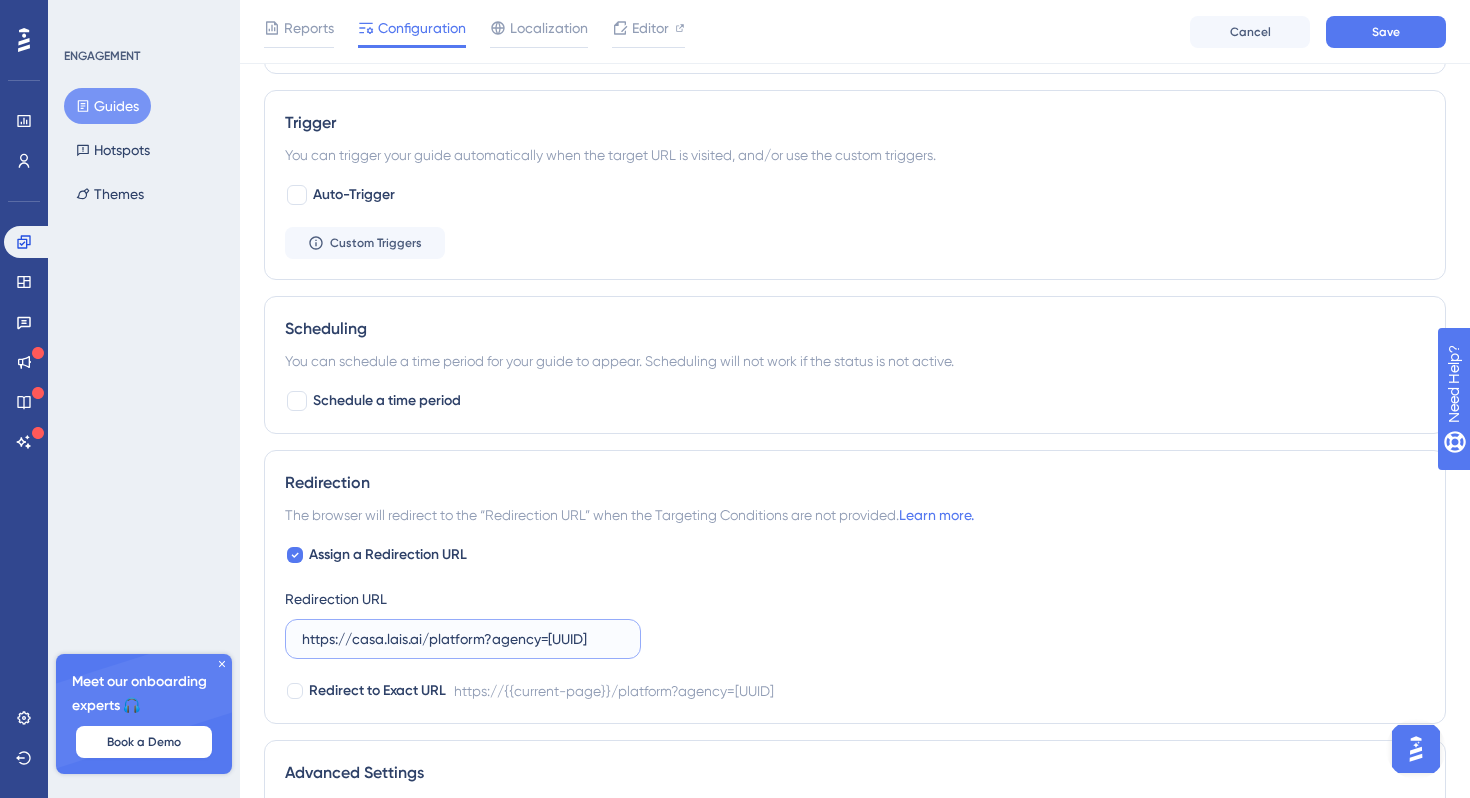 drag, startPoint x: 487, startPoint y: 638, endPoint x: 1223, endPoint y: 656, distance: 736.2201 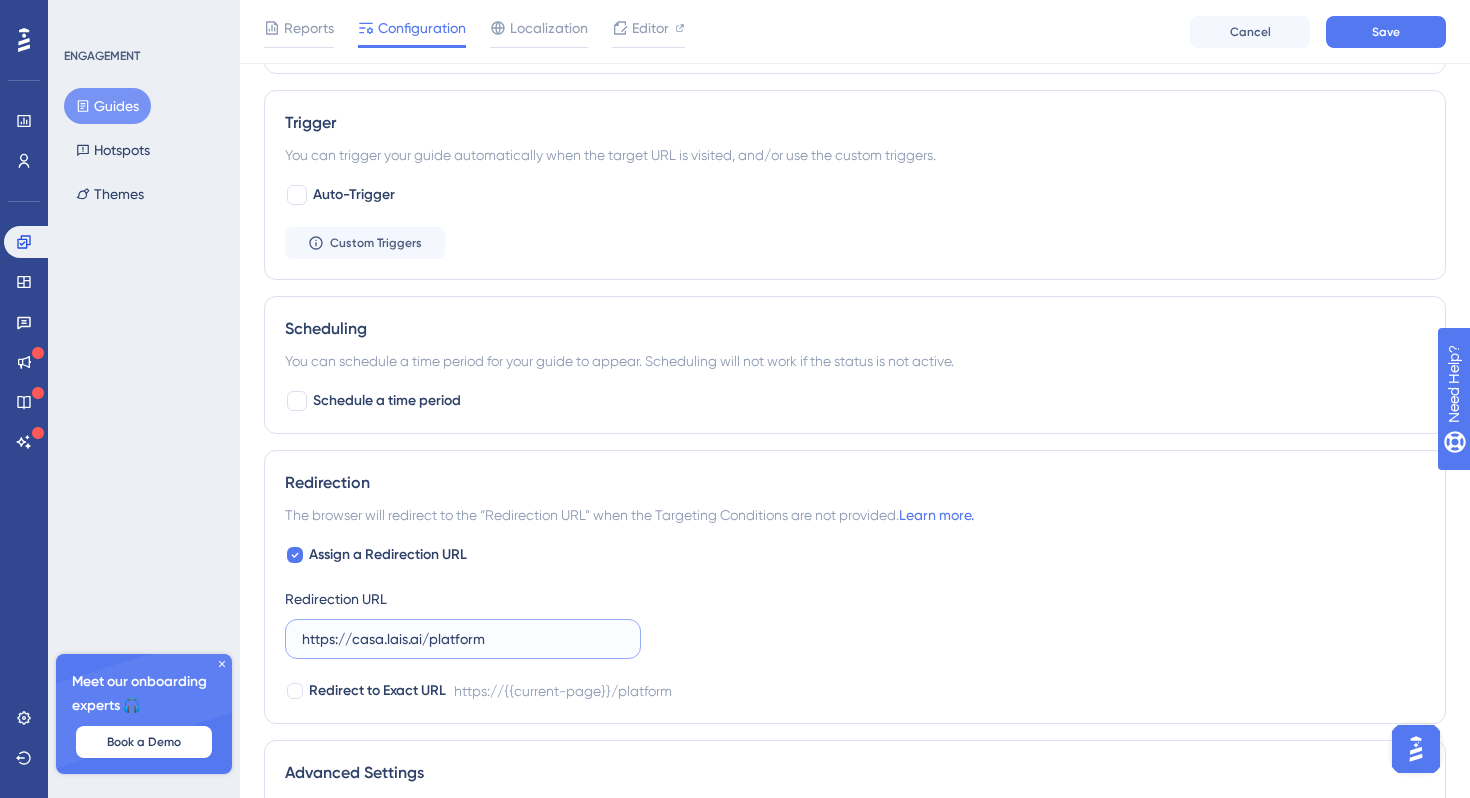 scroll, scrollTop: 0, scrollLeft: 0, axis: both 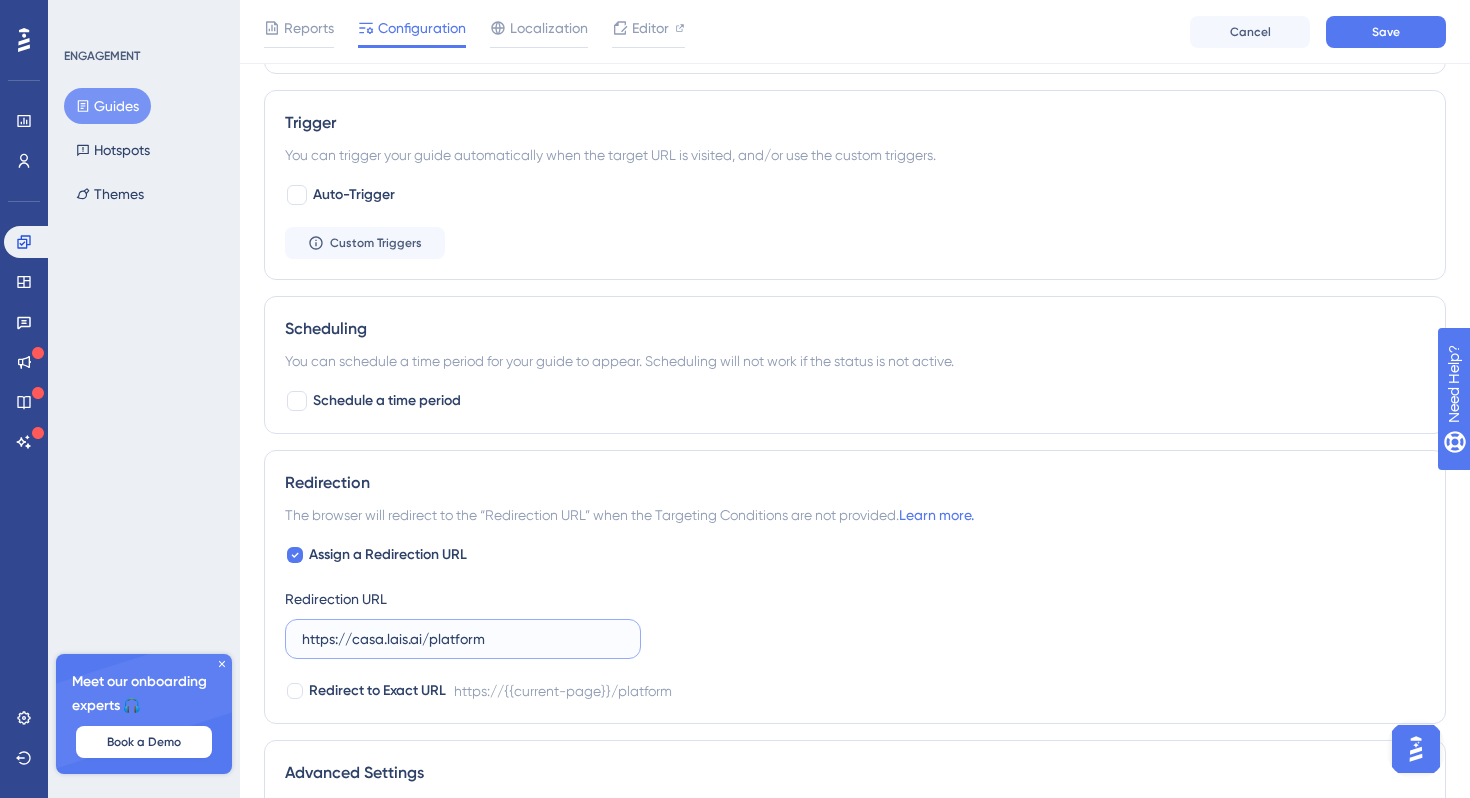 type on "https://casa.lais.ai/platform" 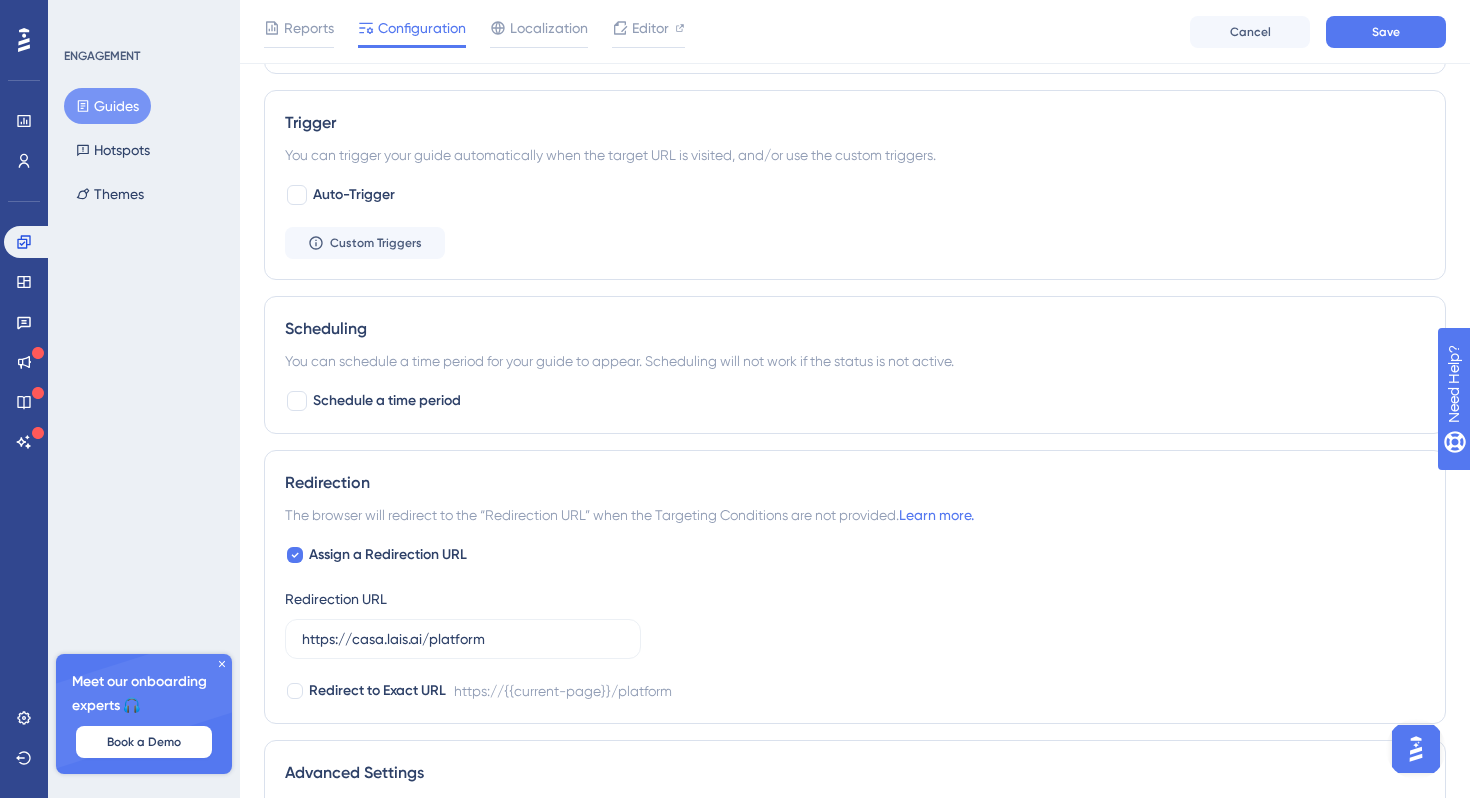 click on "Assign a Redirection URL Redirection URL https://casa.lais.ai/platform Redirect to Exact URL https://{{current-page}}/platform" at bounding box center [855, 623] 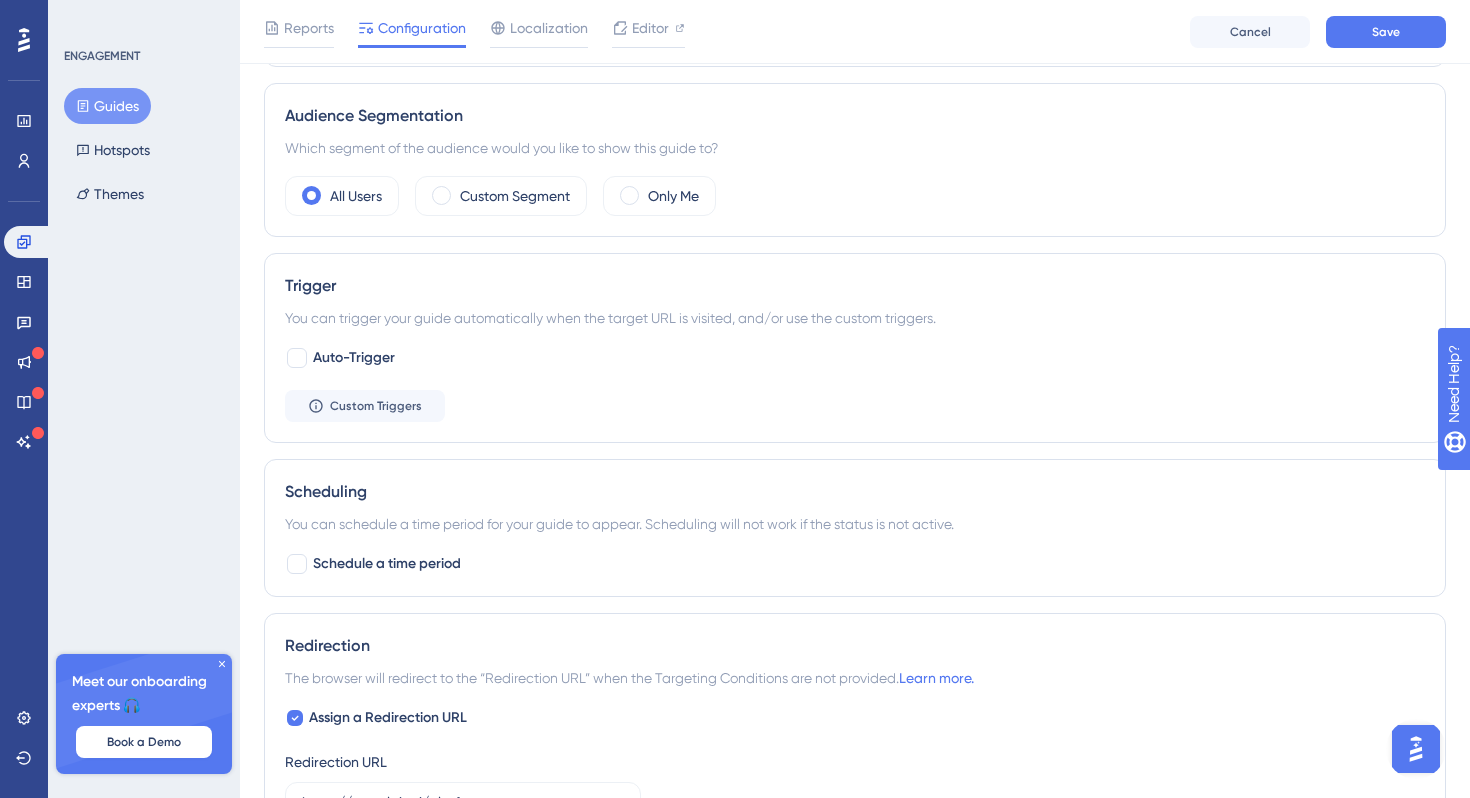 scroll, scrollTop: 735, scrollLeft: 0, axis: vertical 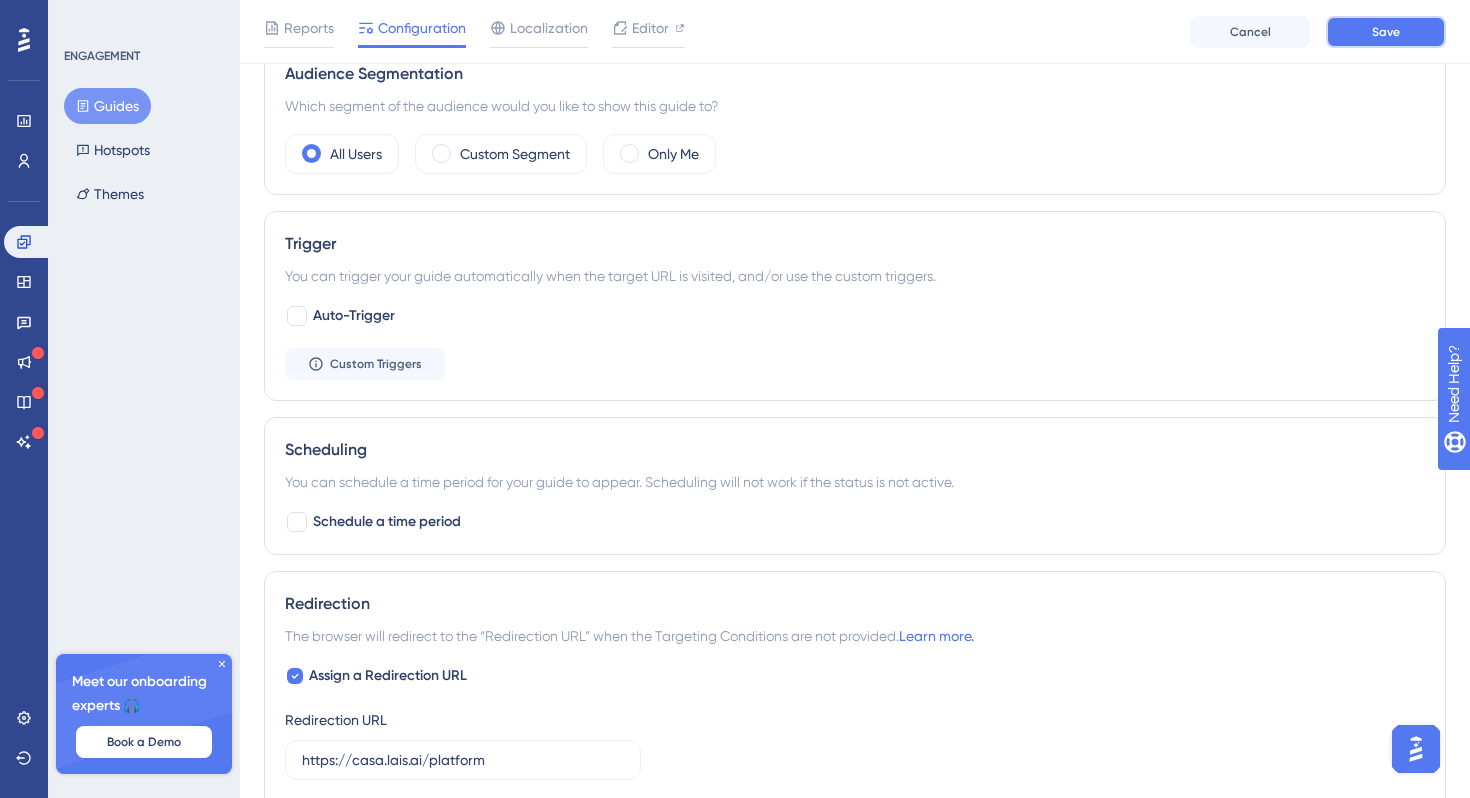 click on "Save" at bounding box center [1386, 32] 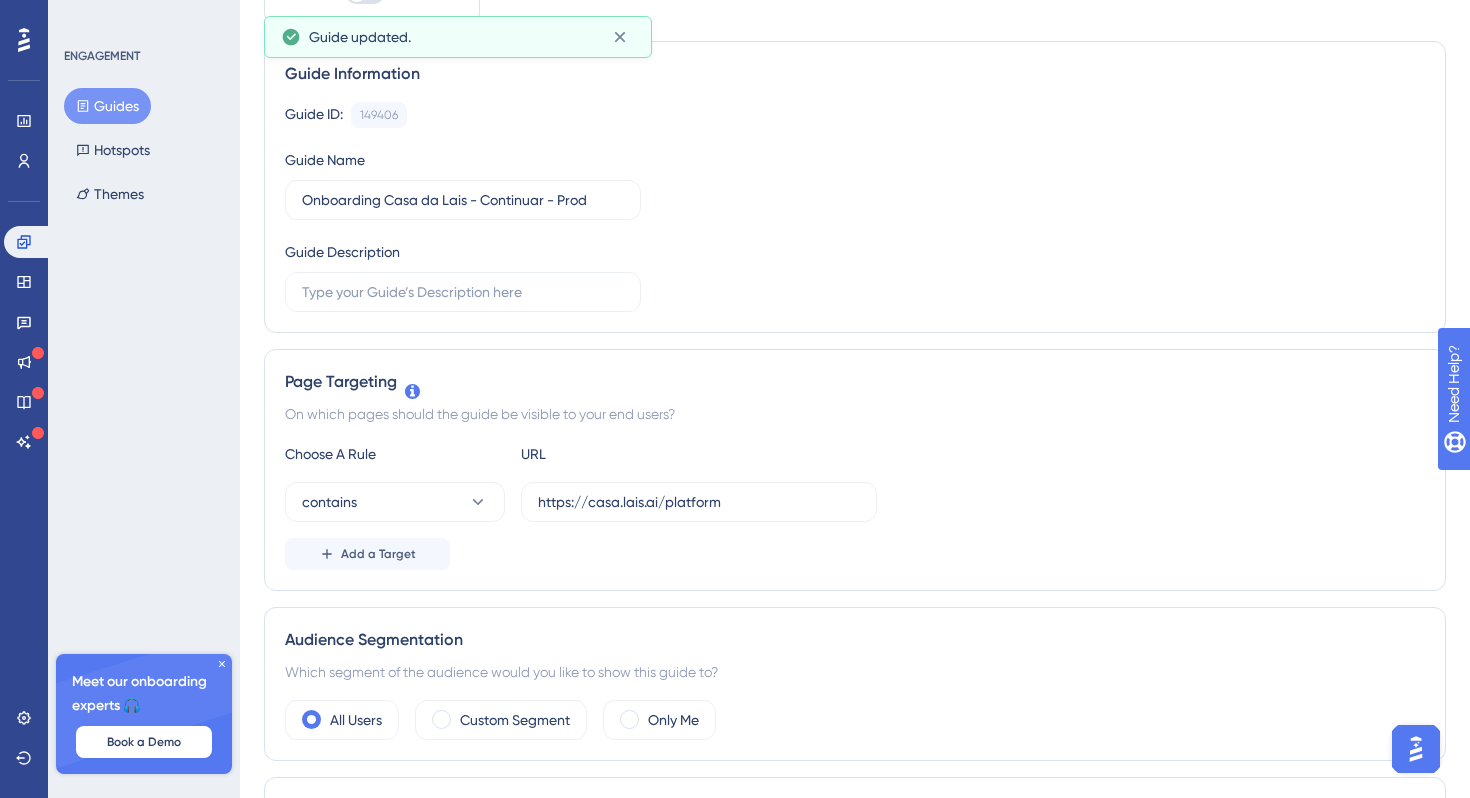 scroll, scrollTop: 0, scrollLeft: 0, axis: both 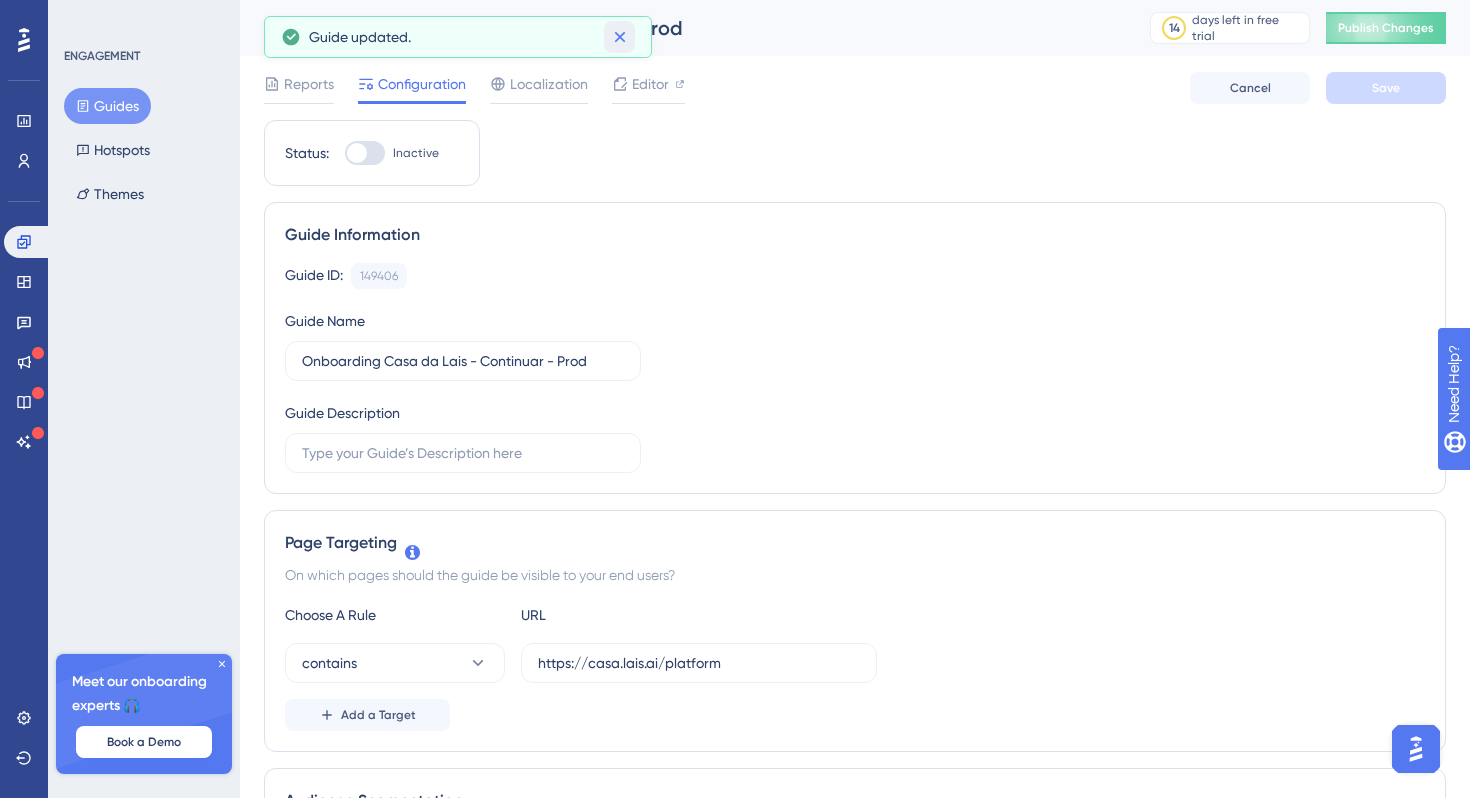 click 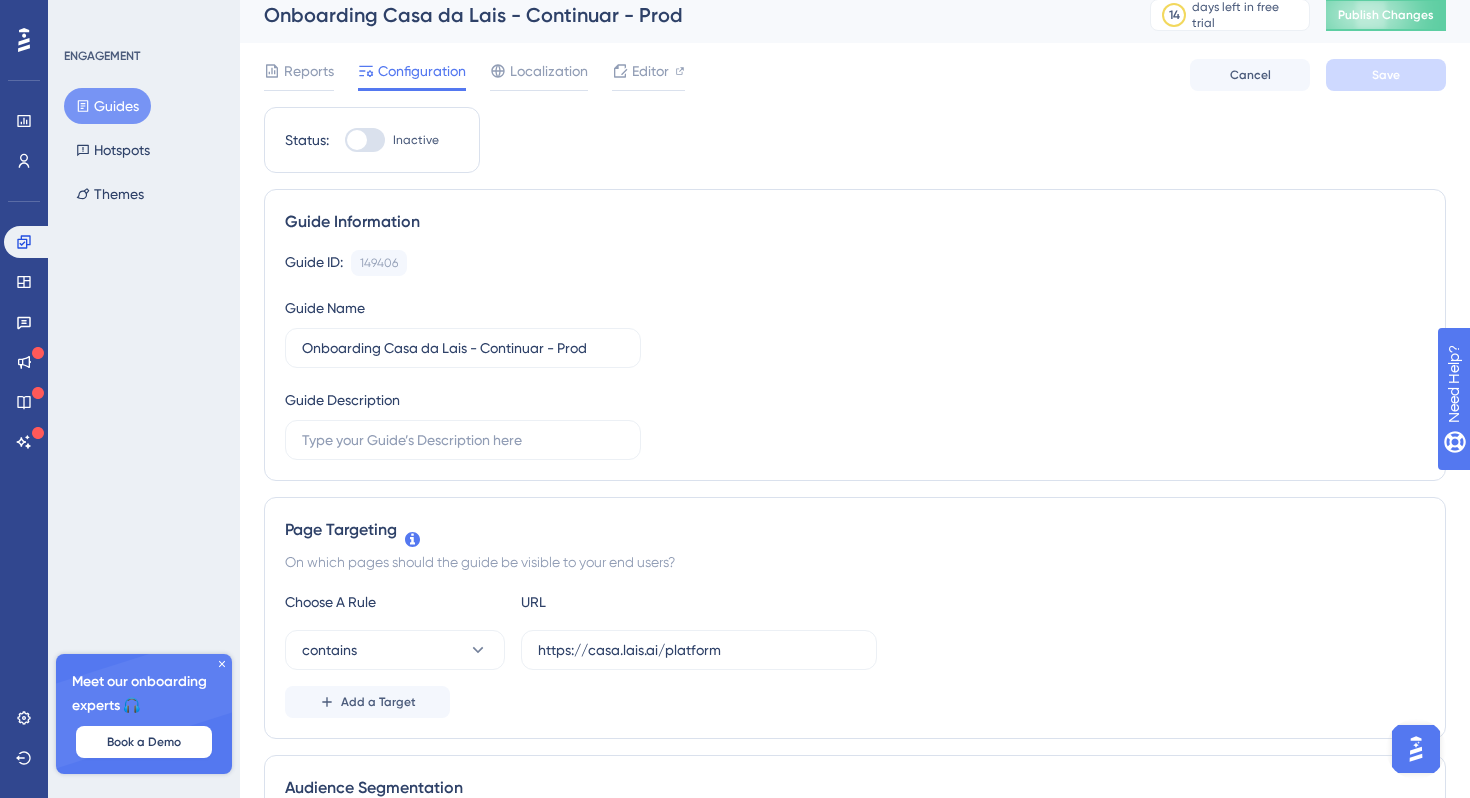 scroll, scrollTop: 0, scrollLeft: 0, axis: both 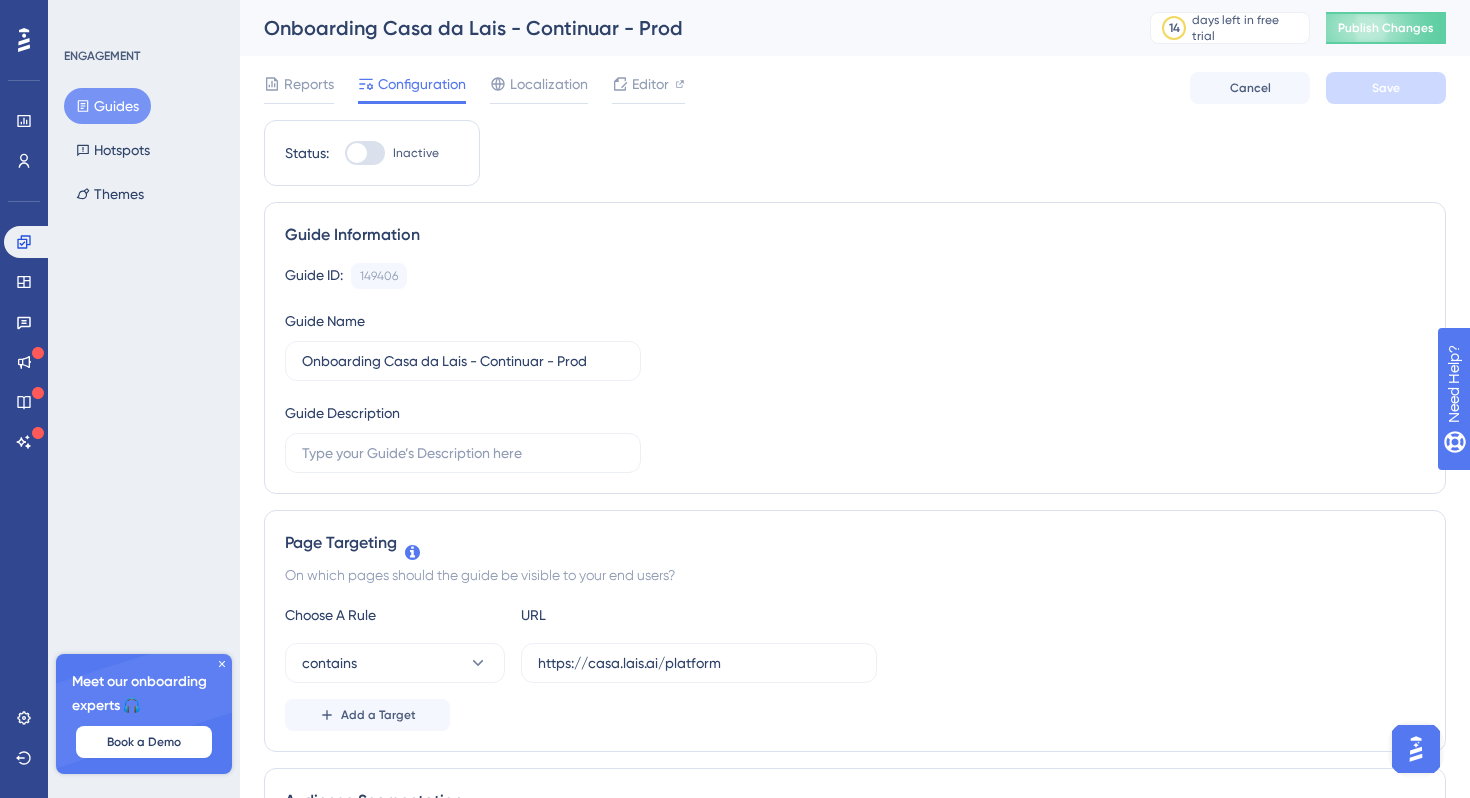 click on "Reports Configuration Localization Editor Cancel Save" at bounding box center [855, 88] 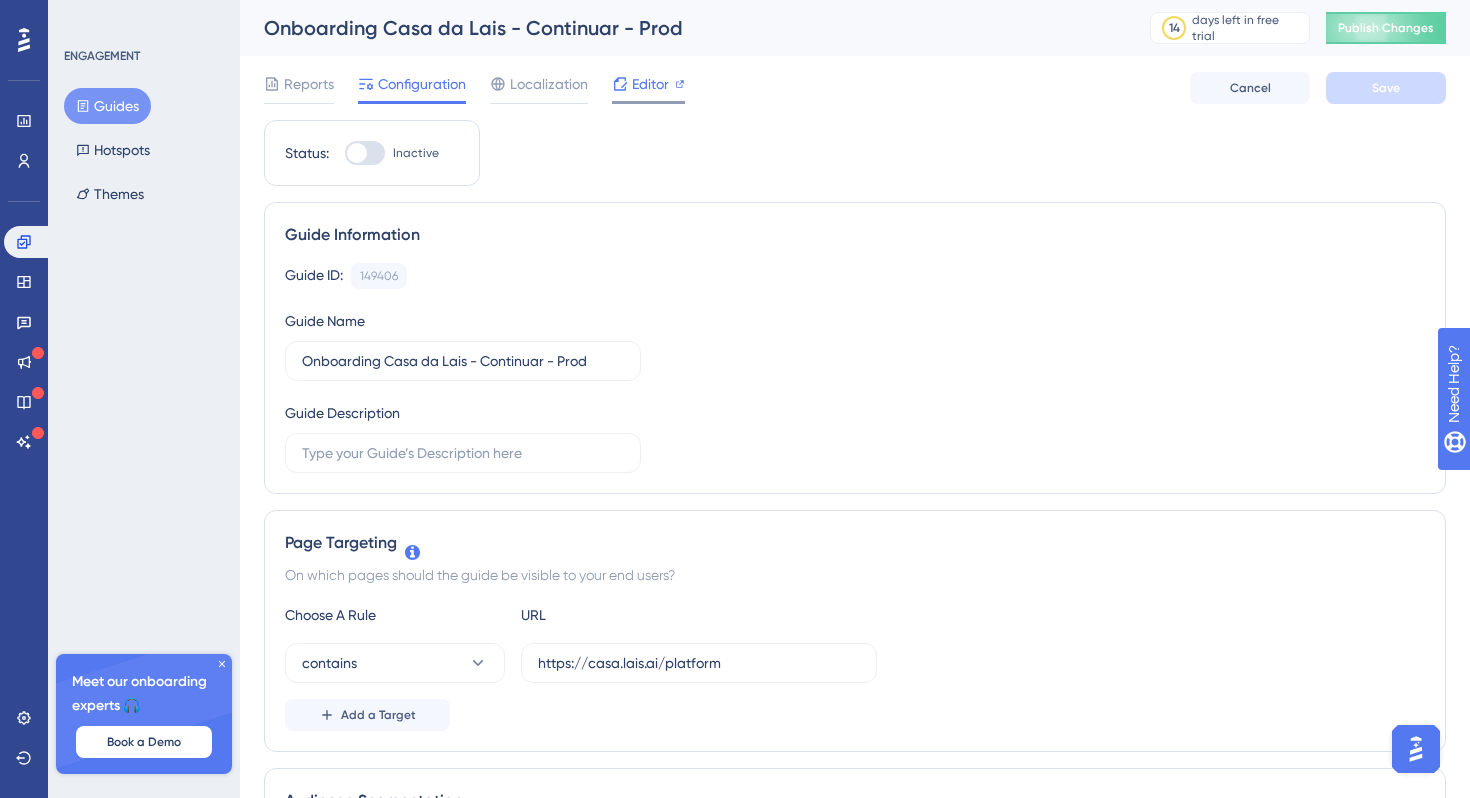 click on "Editor" at bounding box center [650, 84] 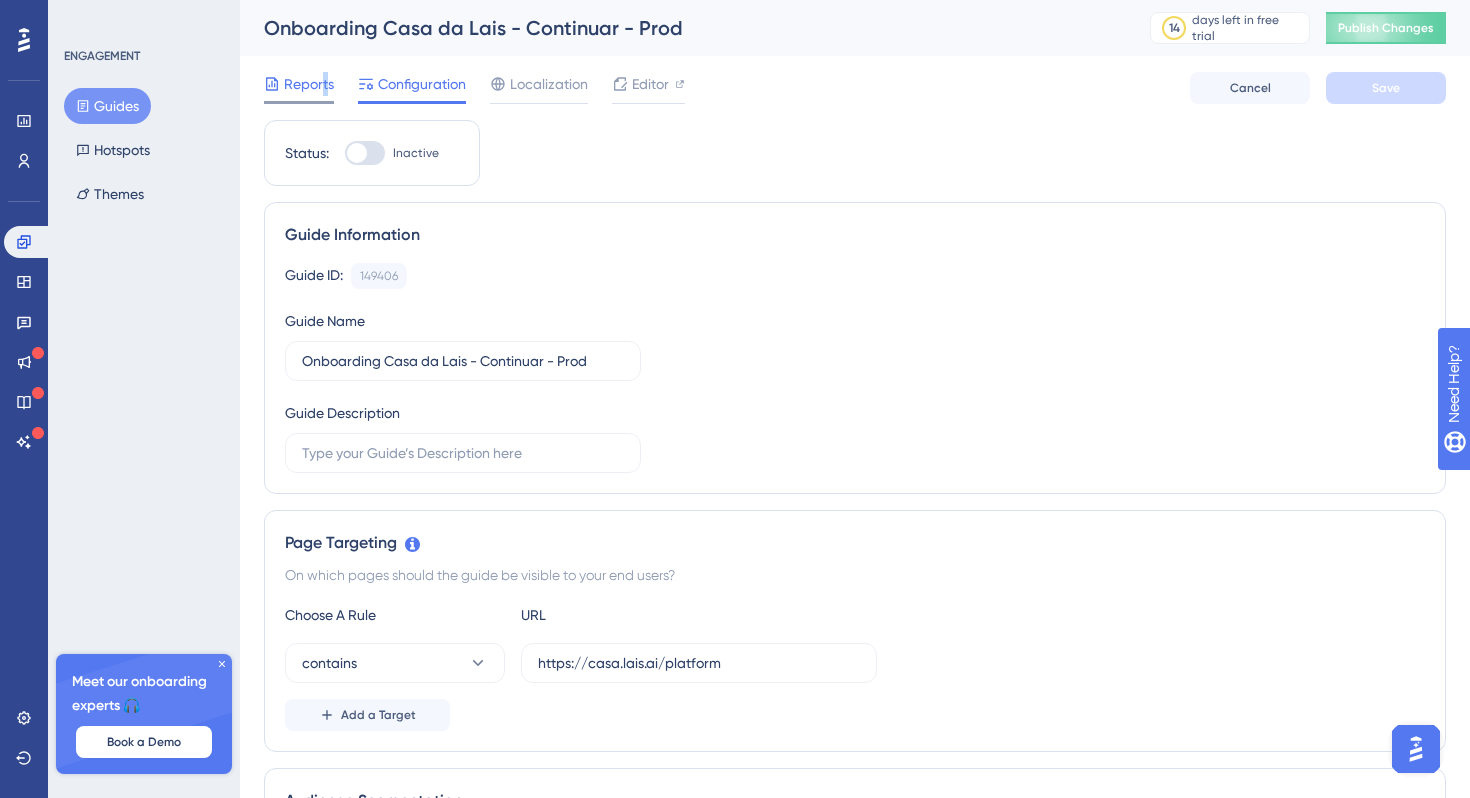 click on "Reports" at bounding box center (309, 84) 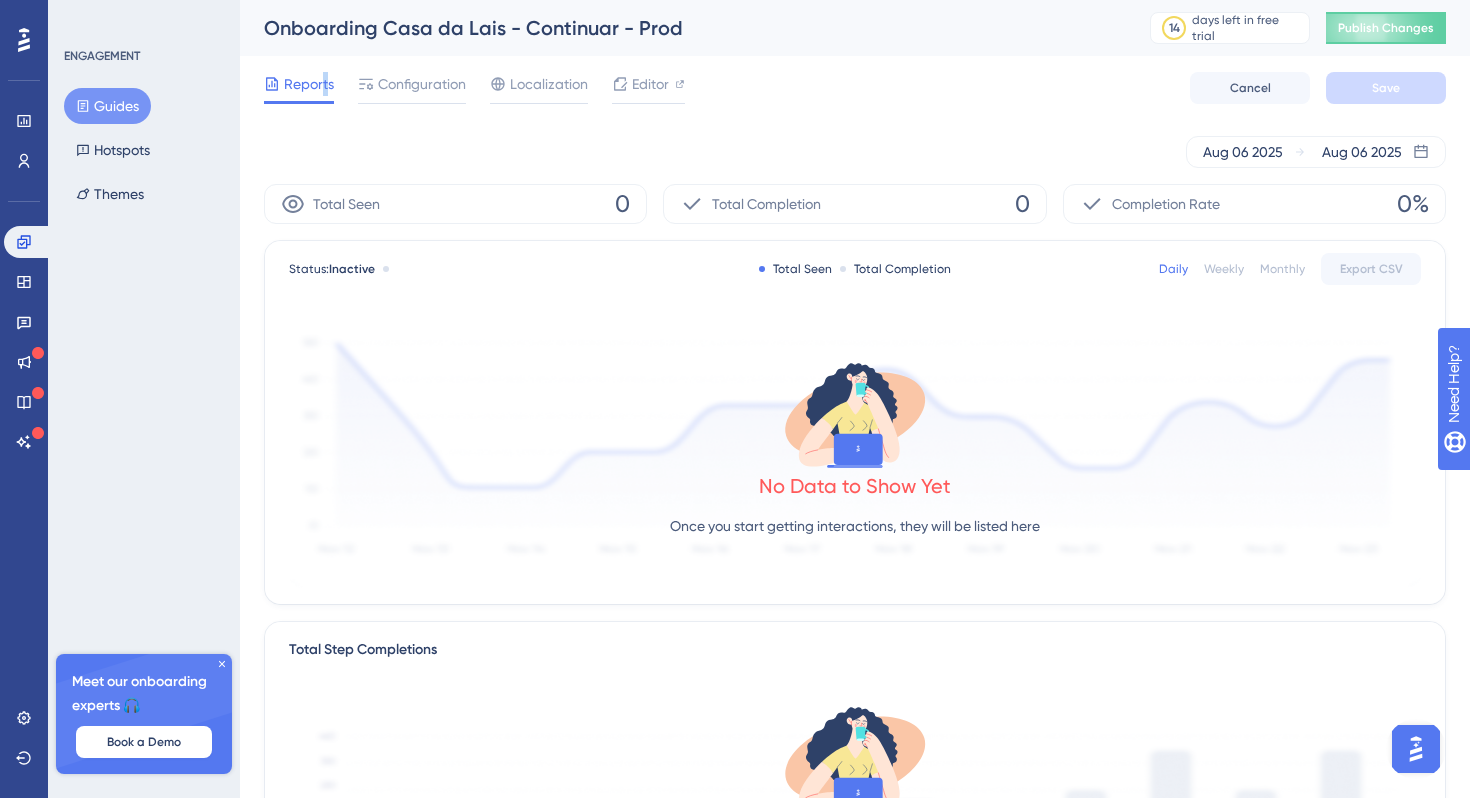 click on "Guides" at bounding box center (107, 106) 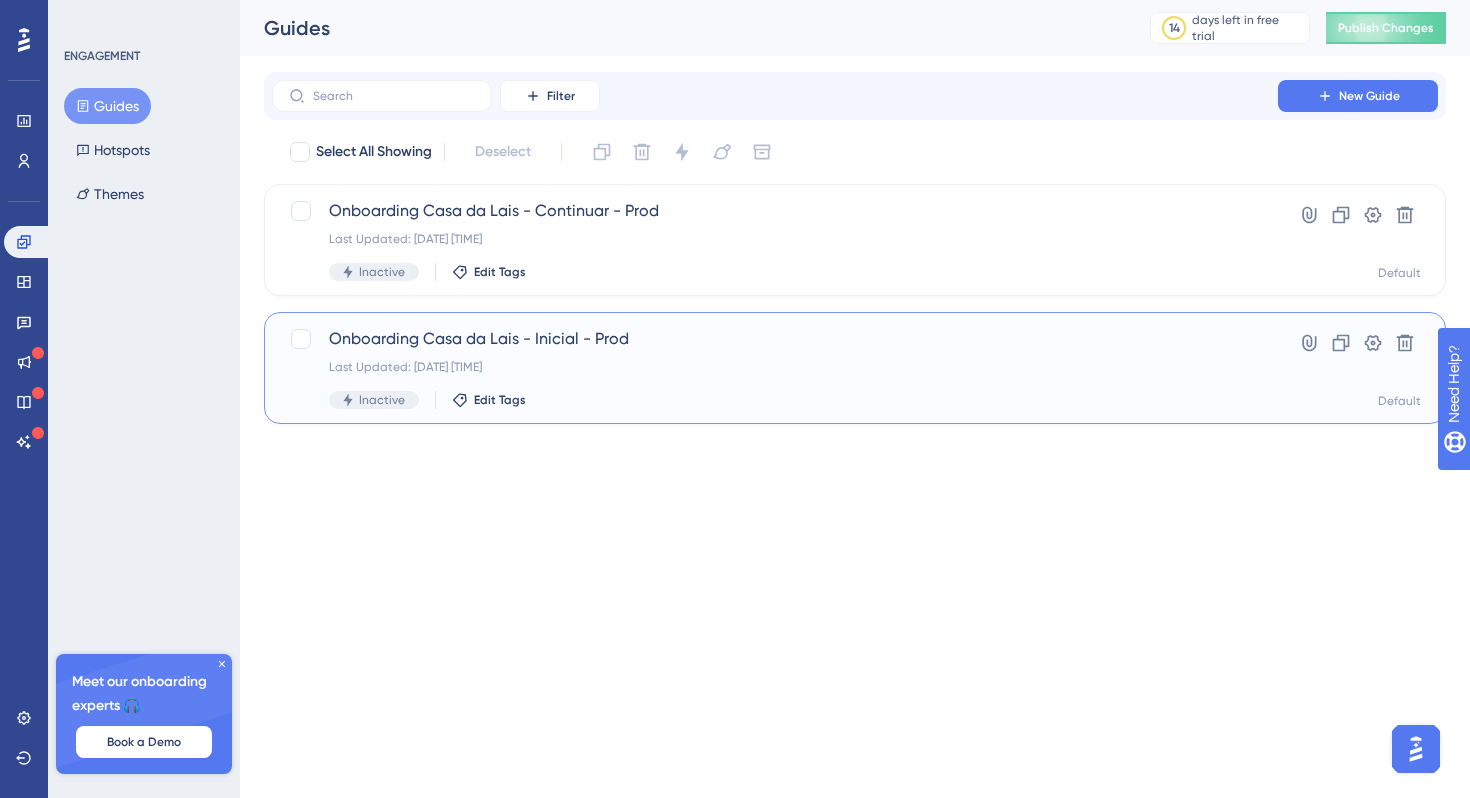 click on "Onboarding Casa da Lais - Inicial - Prod Last Updated: 06 de ago. de 2025 12:51 AM Inactive Edit Tags Hyperlink Clone Settings Delete Default" at bounding box center [855, 368] 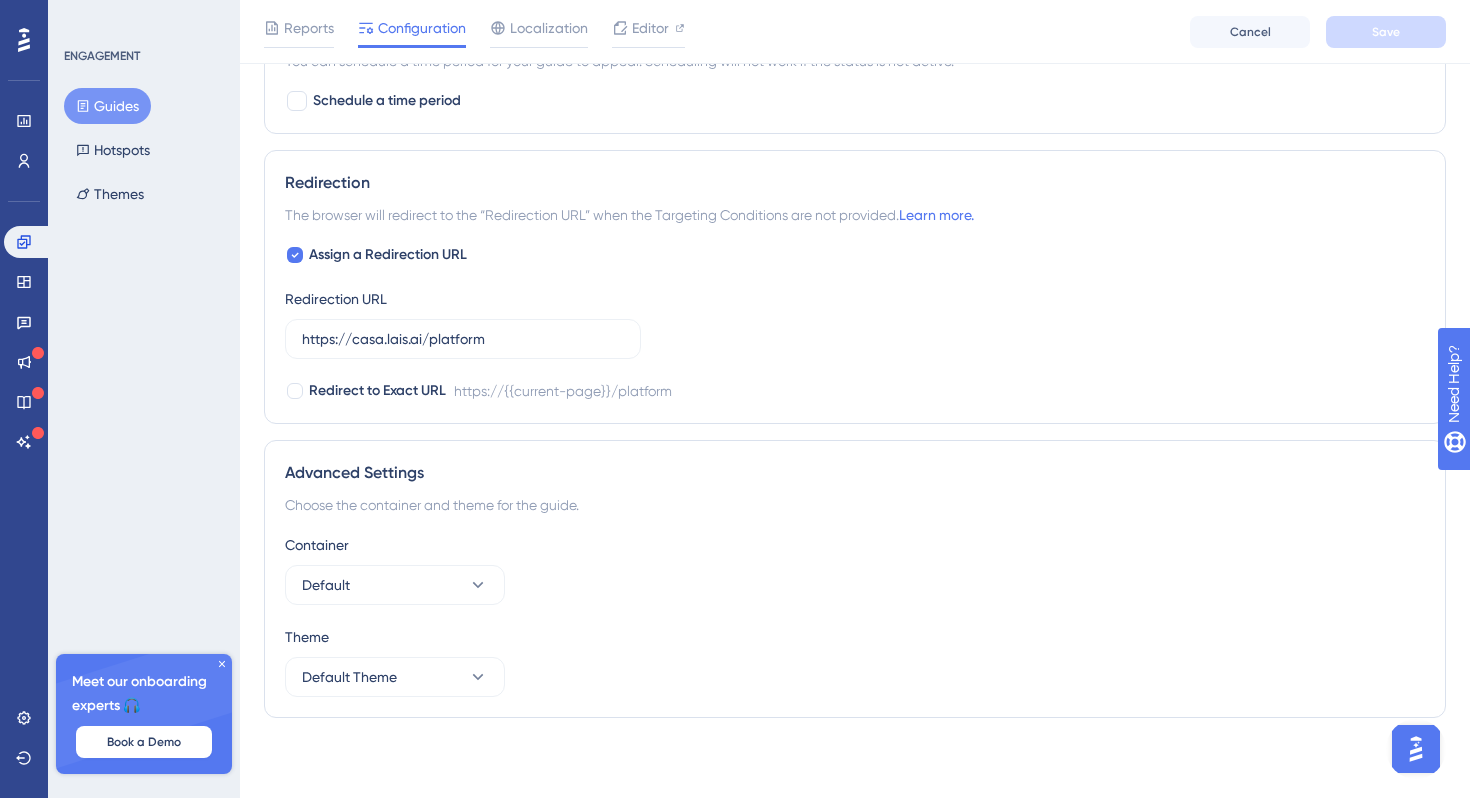scroll, scrollTop: 0, scrollLeft: 0, axis: both 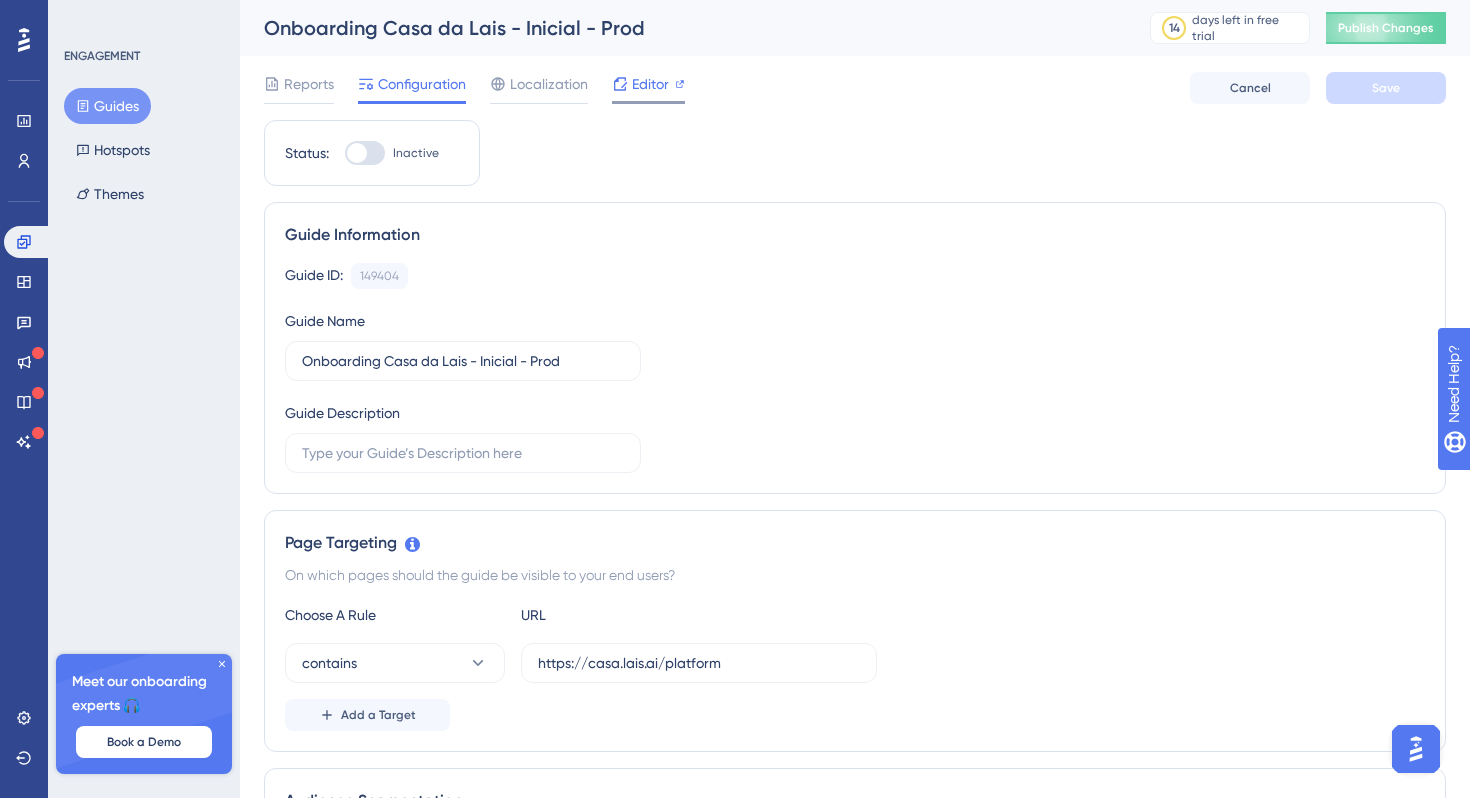 click on "Editor" at bounding box center (650, 84) 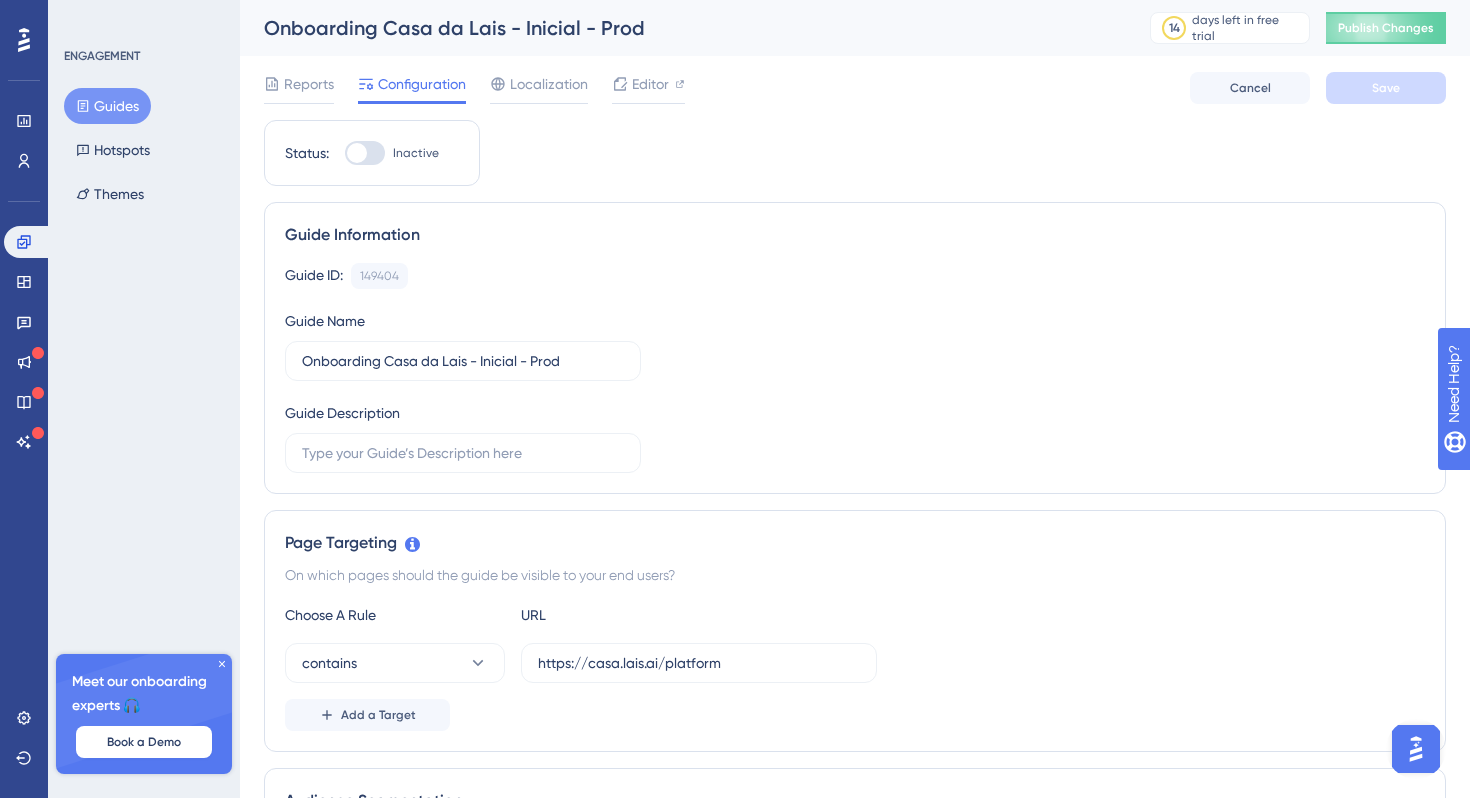 click on "Guides" at bounding box center (107, 106) 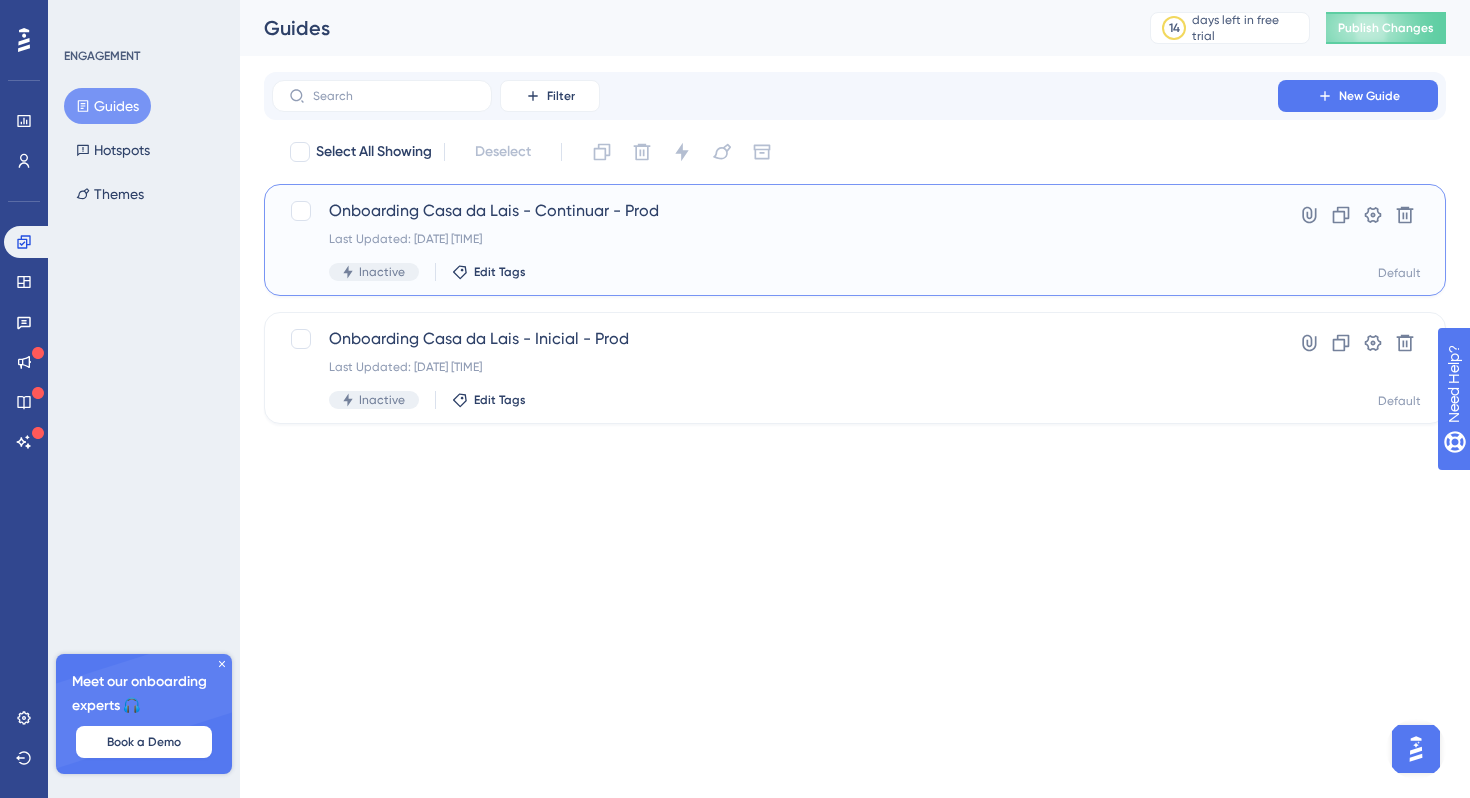 click on "Onboarding Casa da Lais - Continuar - Prod" at bounding box center (775, 211) 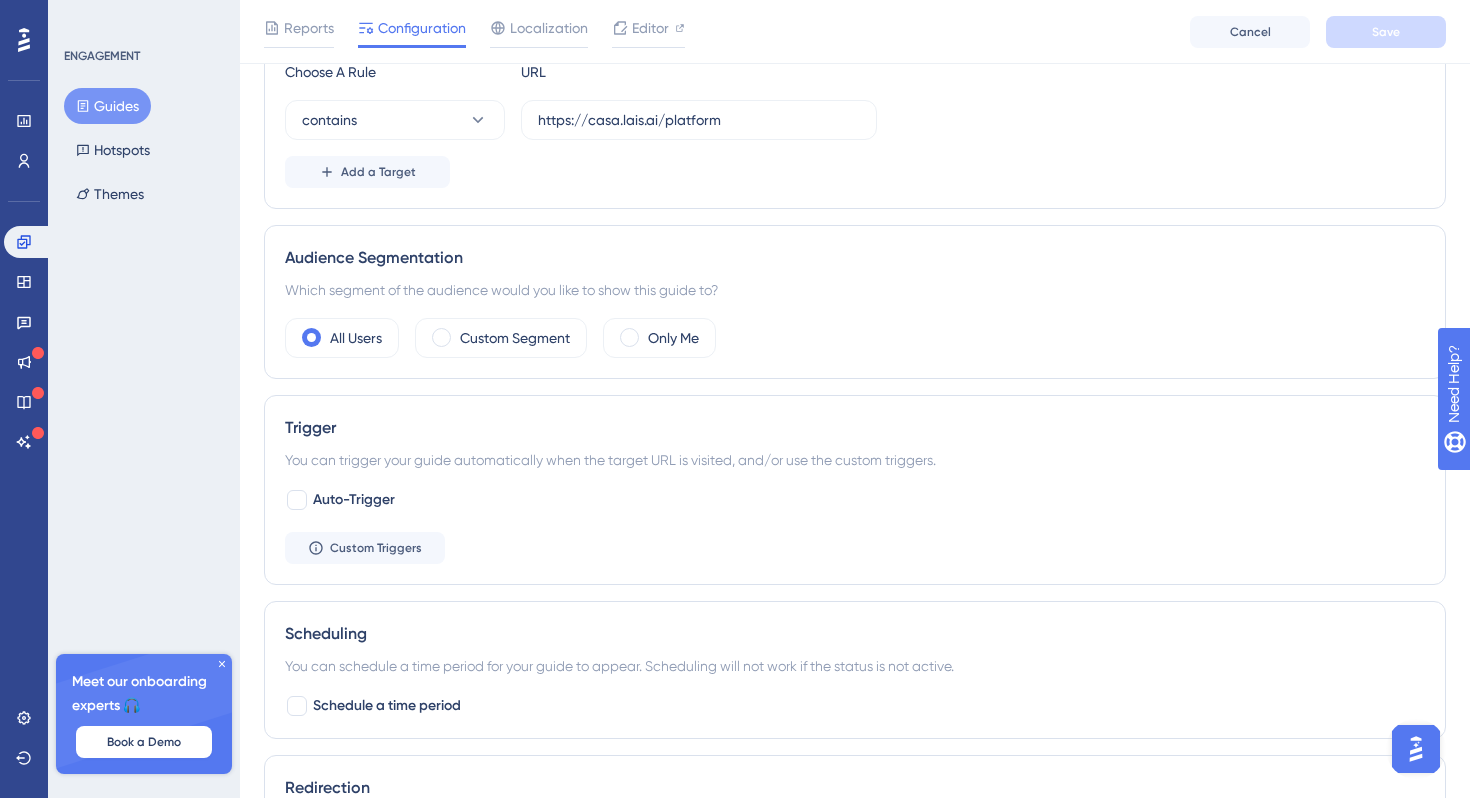 scroll, scrollTop: 0, scrollLeft: 0, axis: both 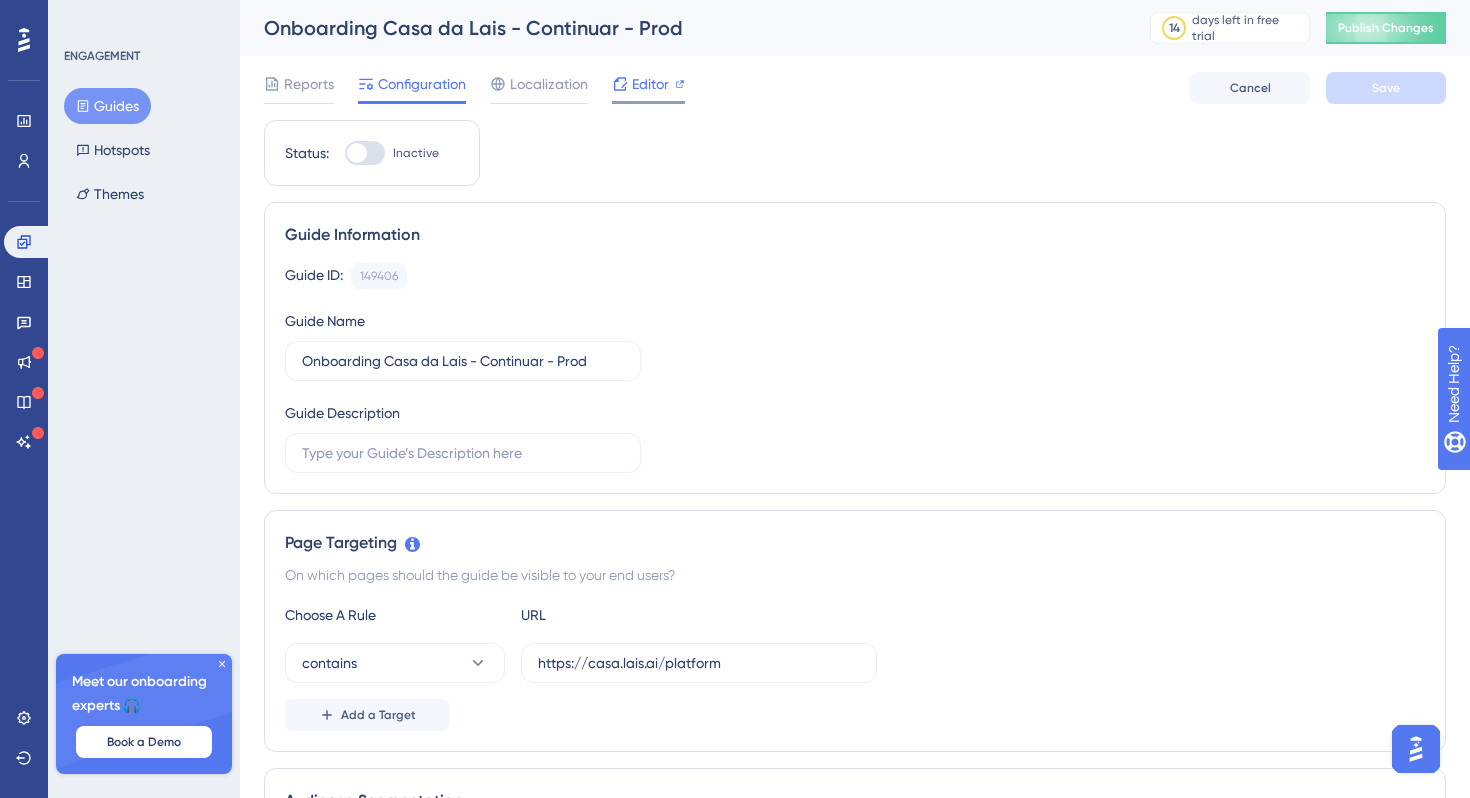 click on "Editor" at bounding box center (650, 84) 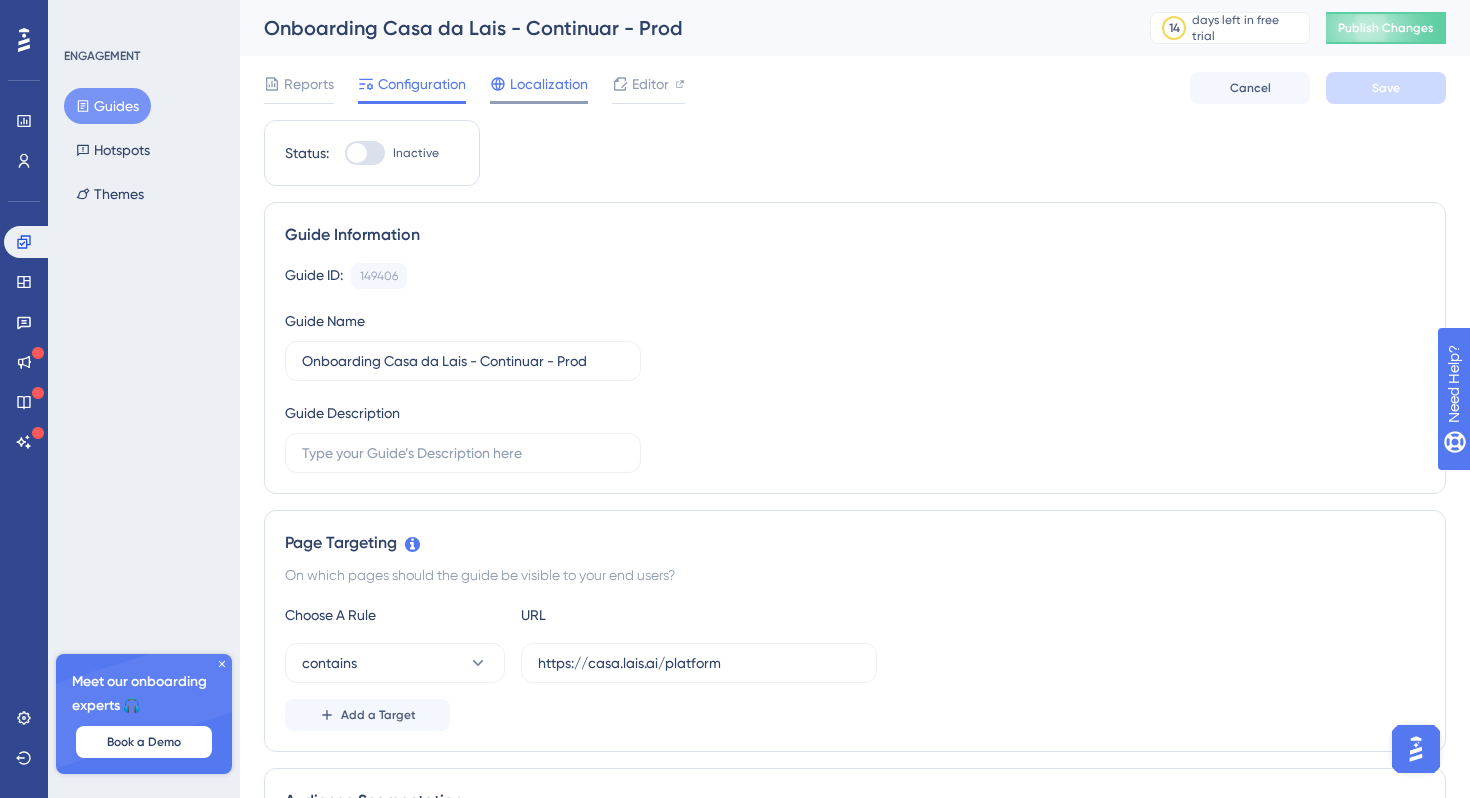 click on "Localization" at bounding box center (549, 84) 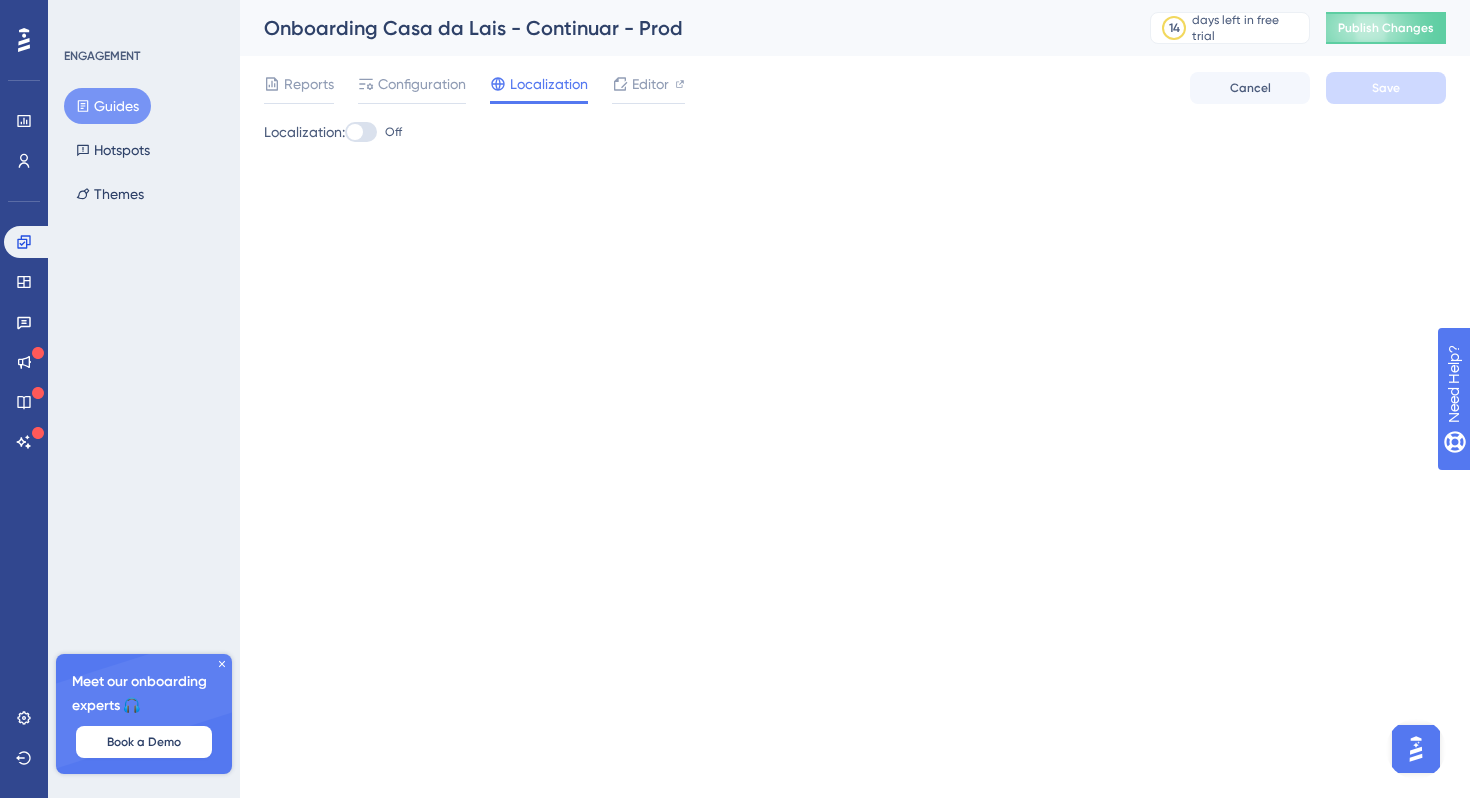 click on "Reports Configuration Localization Editor Cancel Save" at bounding box center [855, 88] 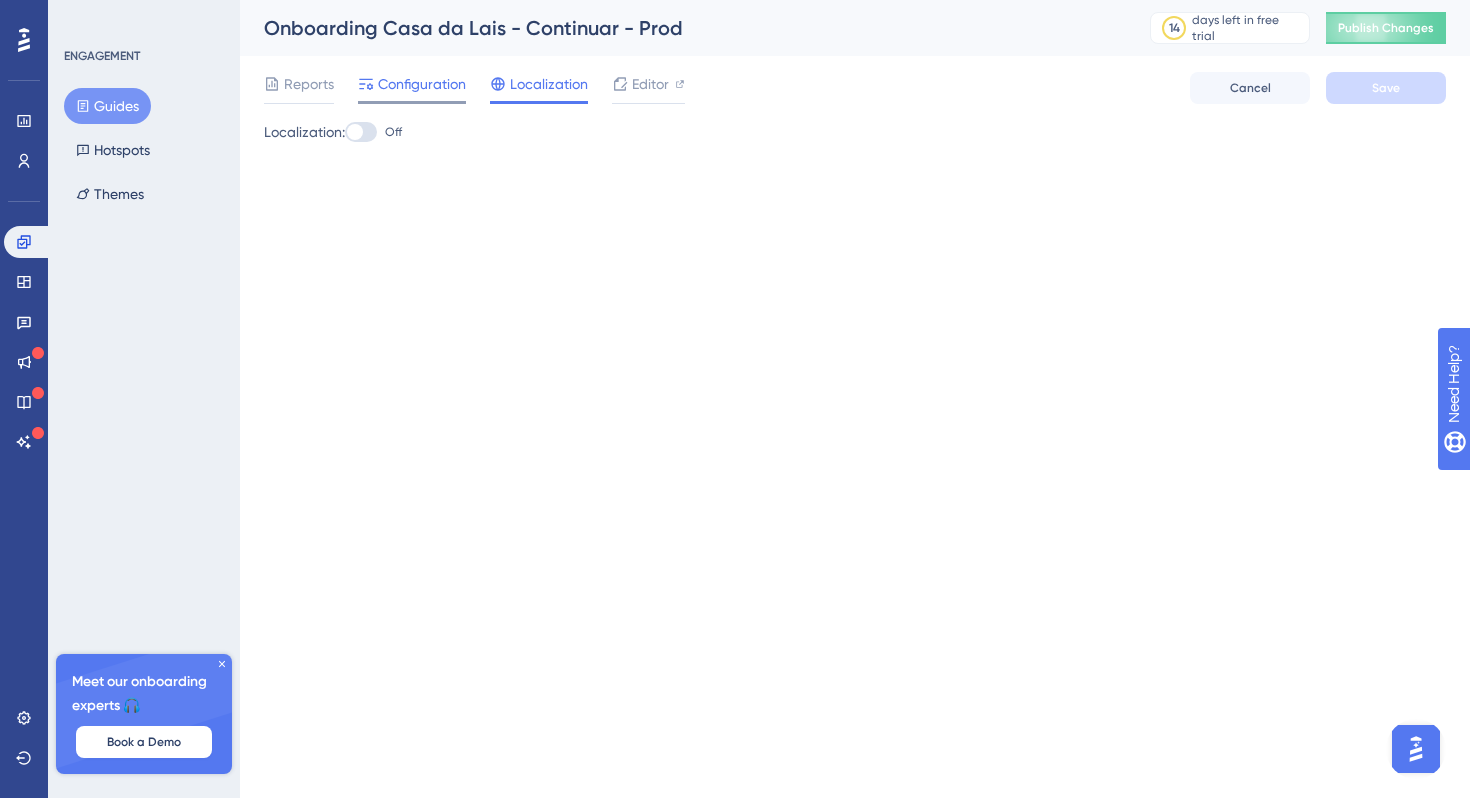 click on "Configuration" at bounding box center [422, 84] 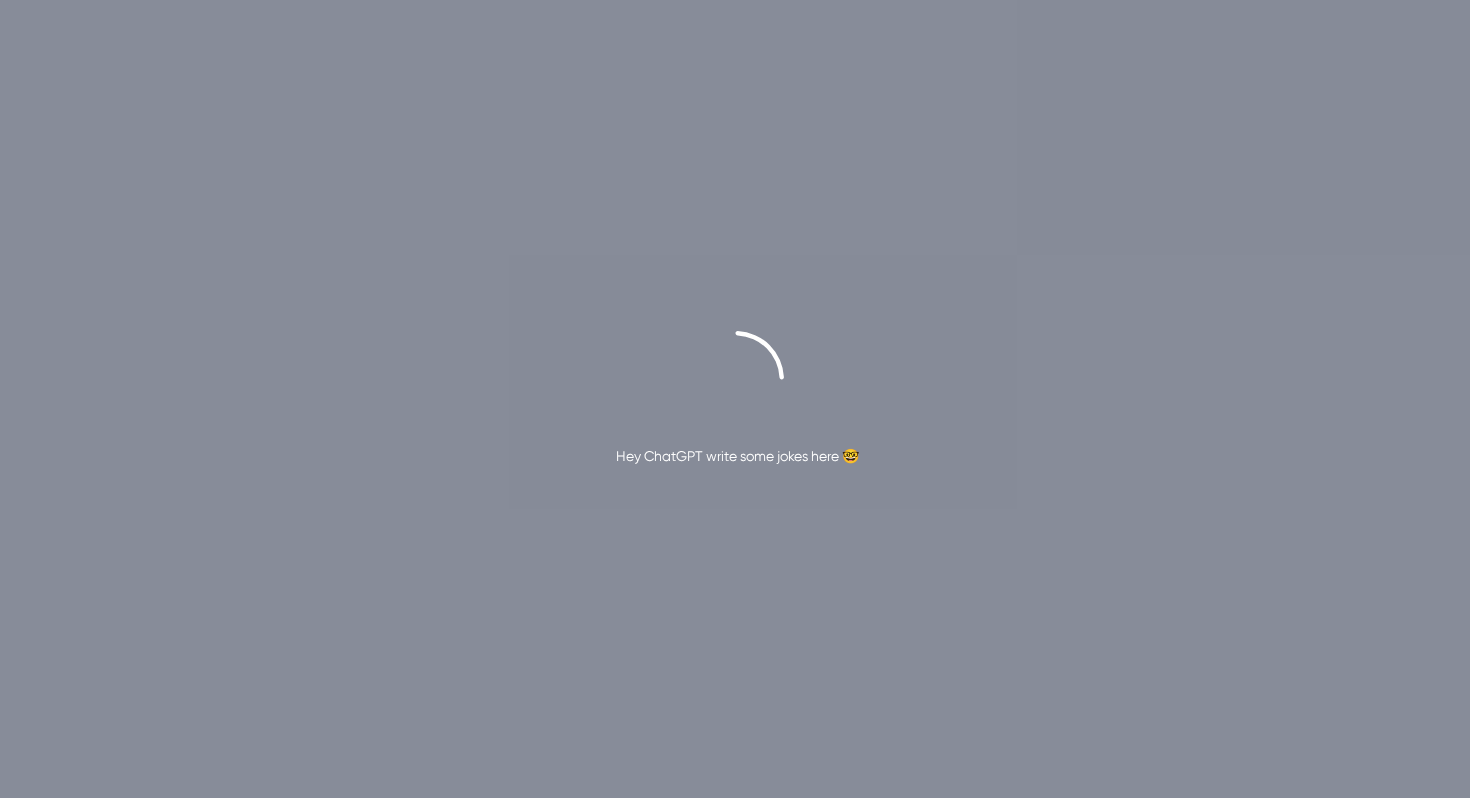 scroll, scrollTop: 0, scrollLeft: 0, axis: both 